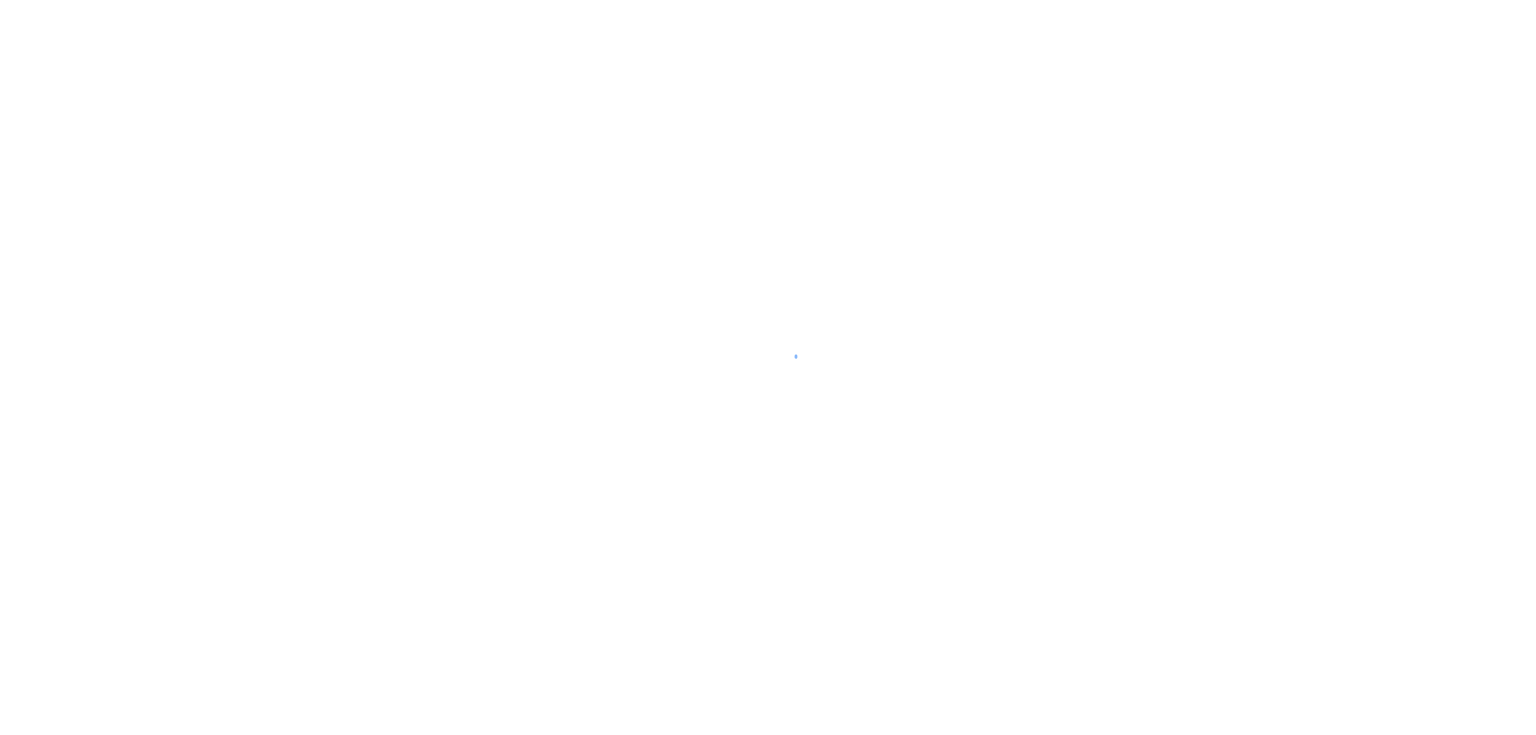 scroll, scrollTop: 0, scrollLeft: 0, axis: both 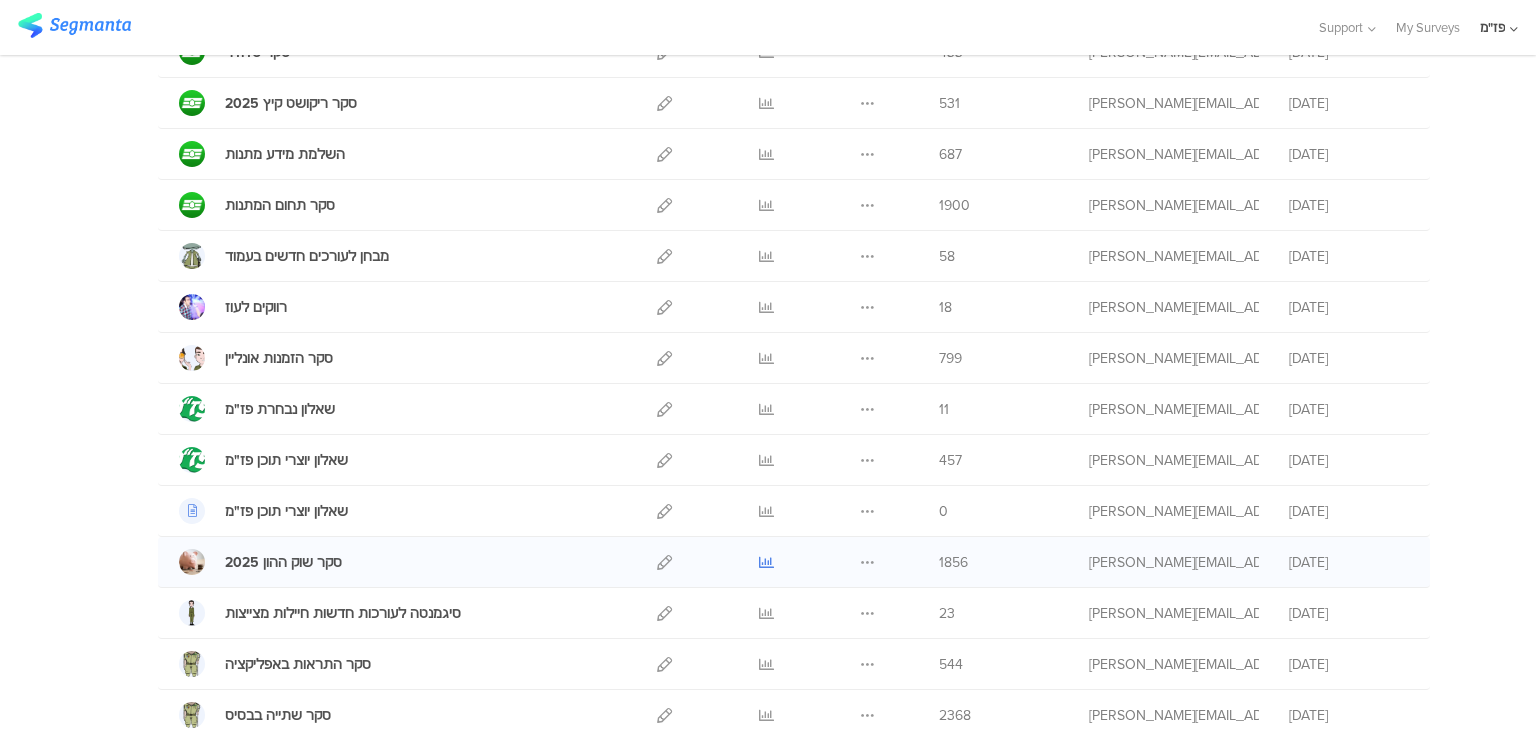 click at bounding box center [766, 562] 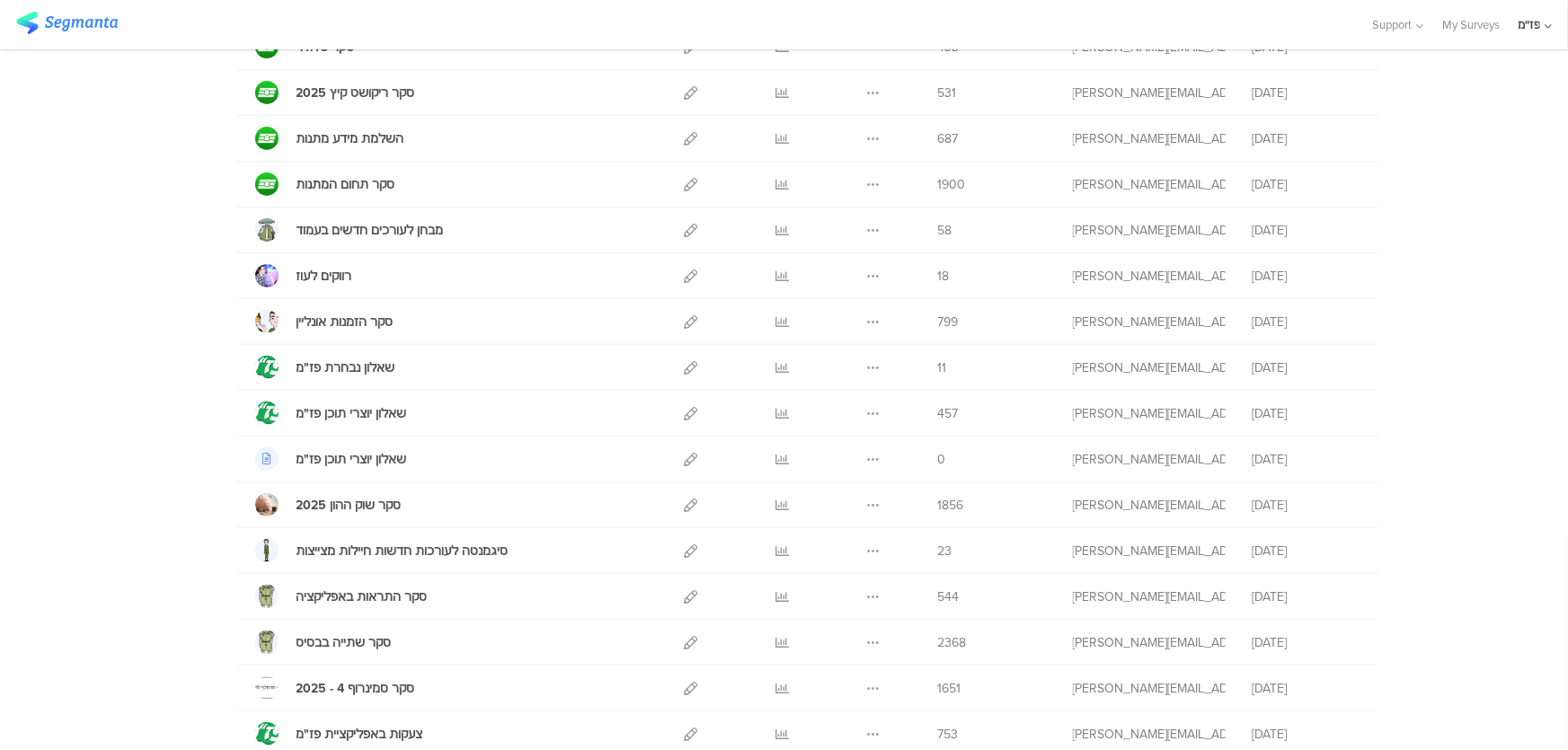 scroll, scrollTop: 216, scrollLeft: 0, axis: vertical 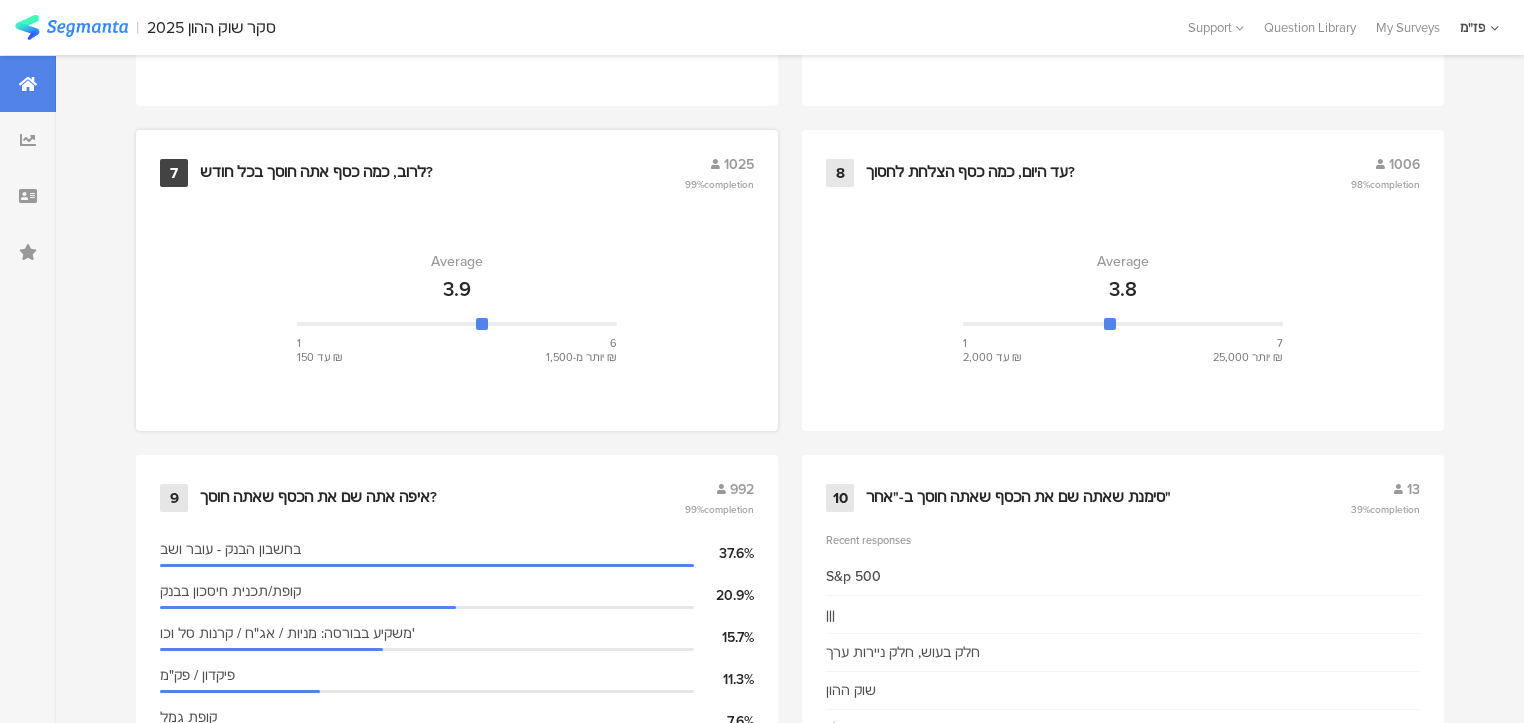 click on "לרוב, כמה כסף אתה חוסך בכל חודש?" at bounding box center (316, 173) 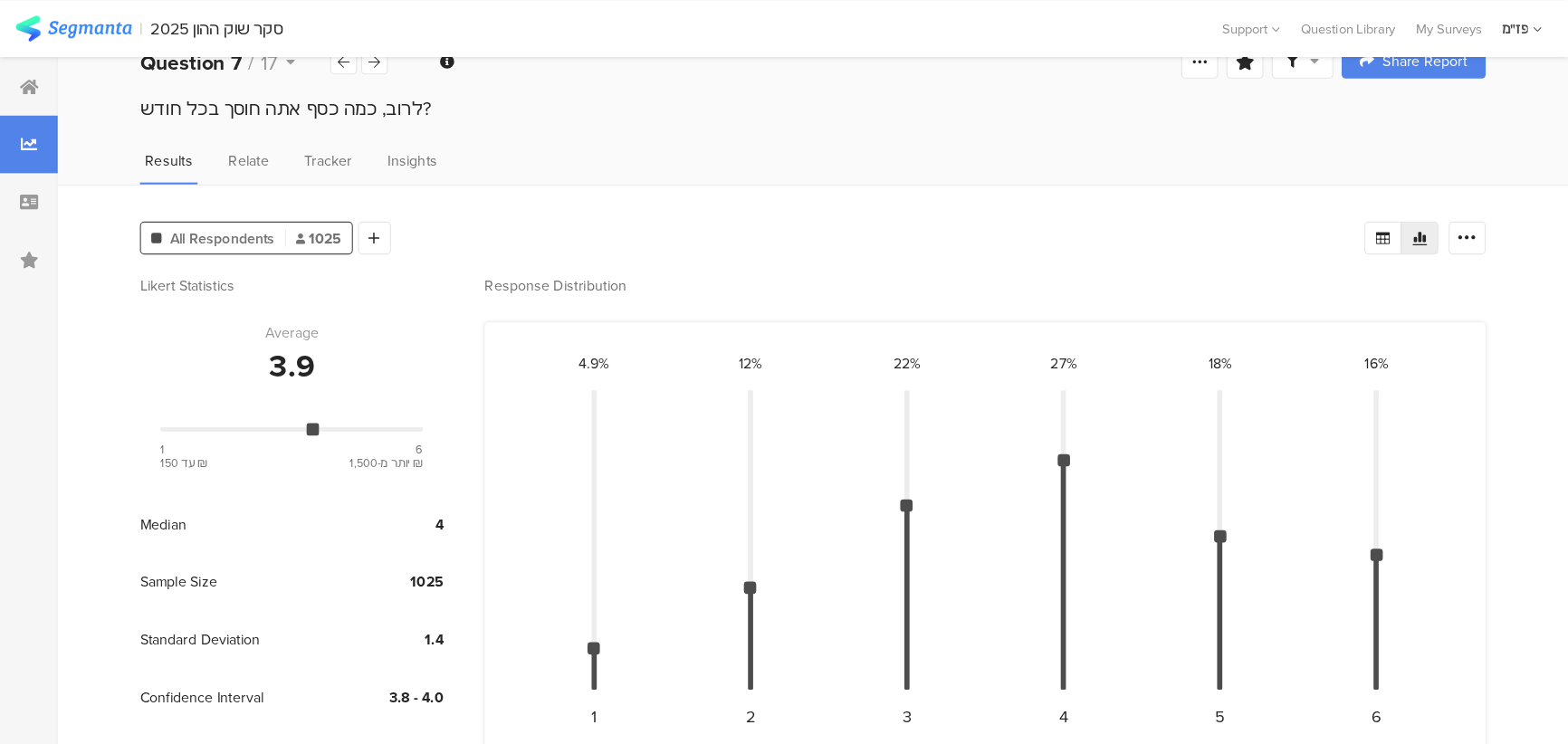 scroll, scrollTop: 20, scrollLeft: 0, axis: vertical 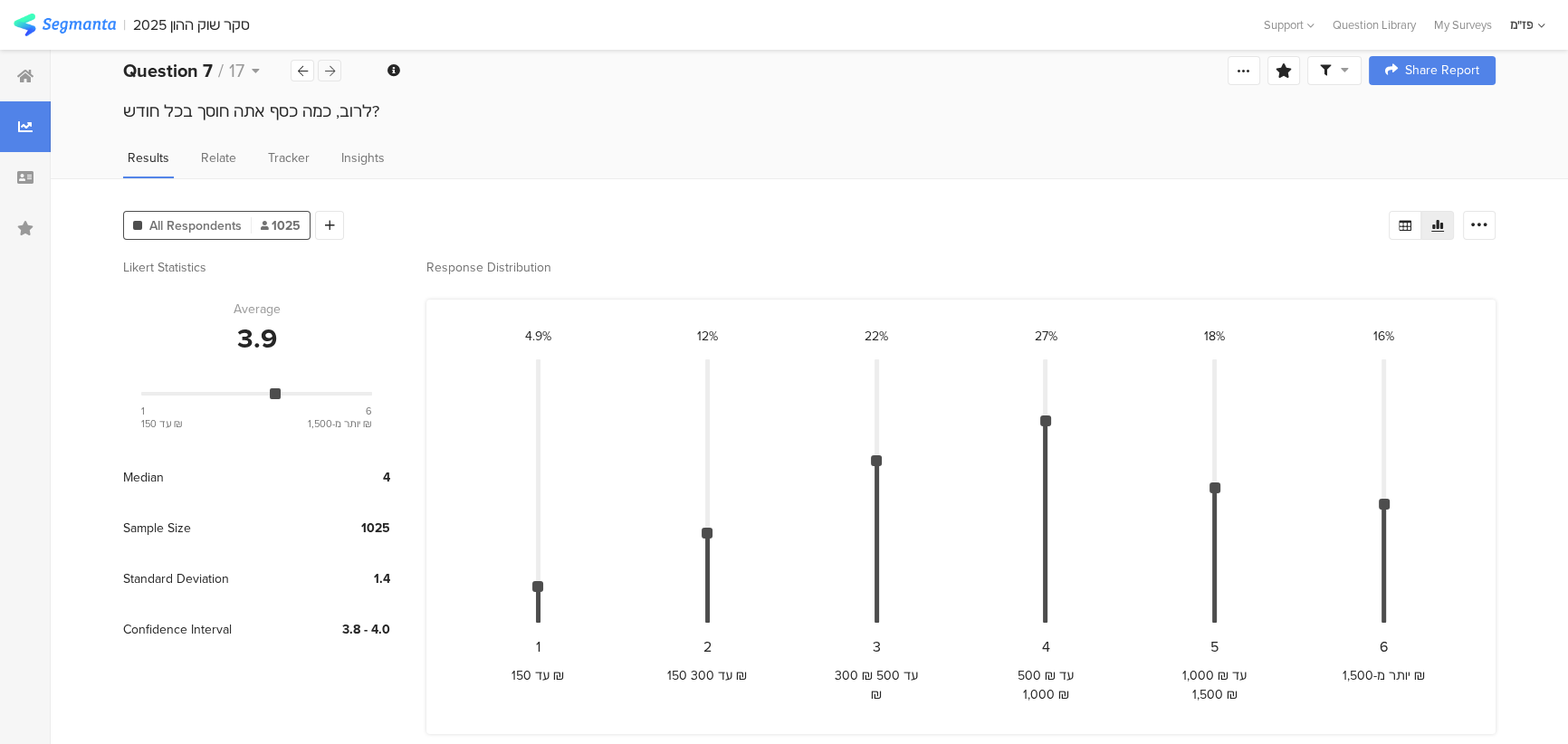 click at bounding box center [330, 71] 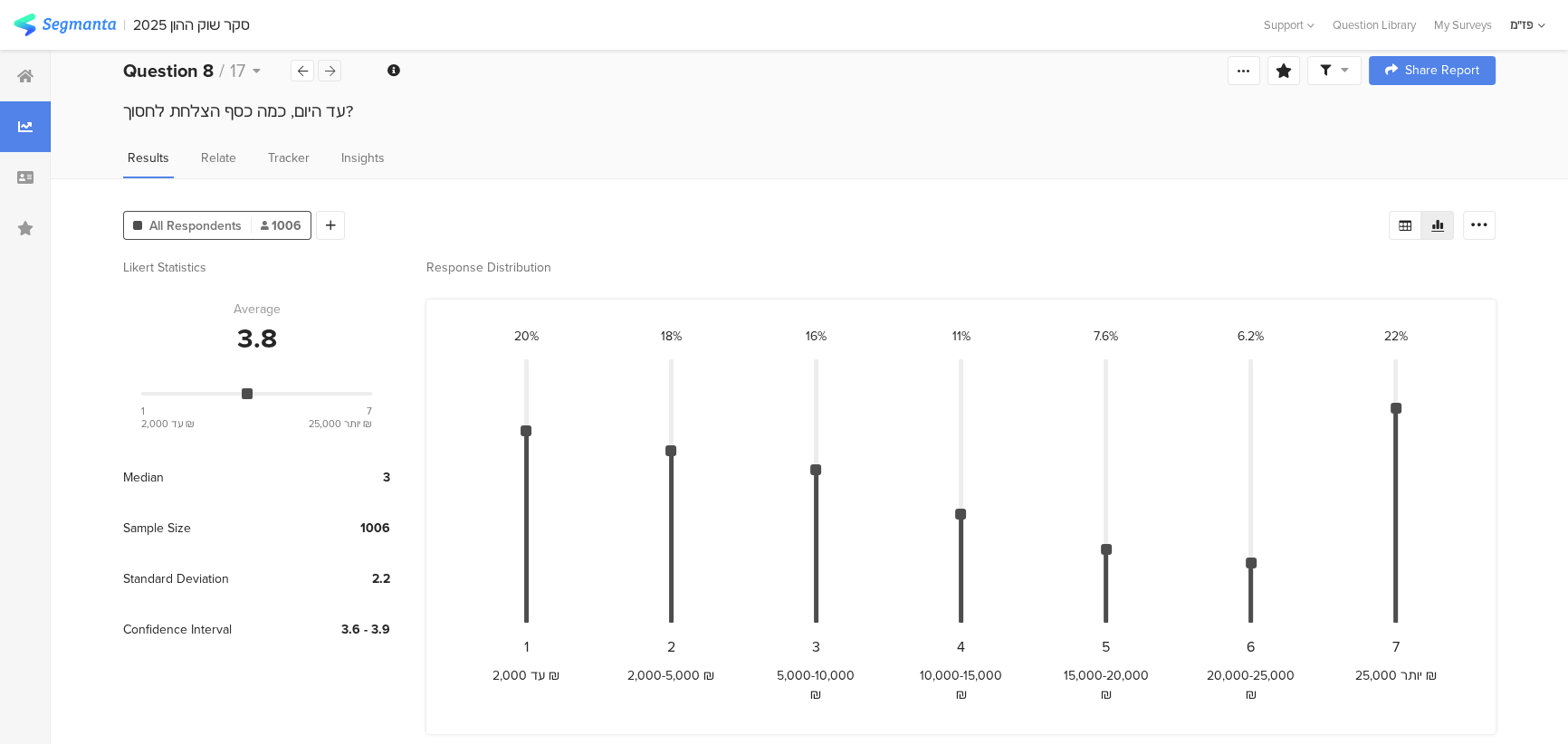 scroll, scrollTop: 0, scrollLeft: 0, axis: both 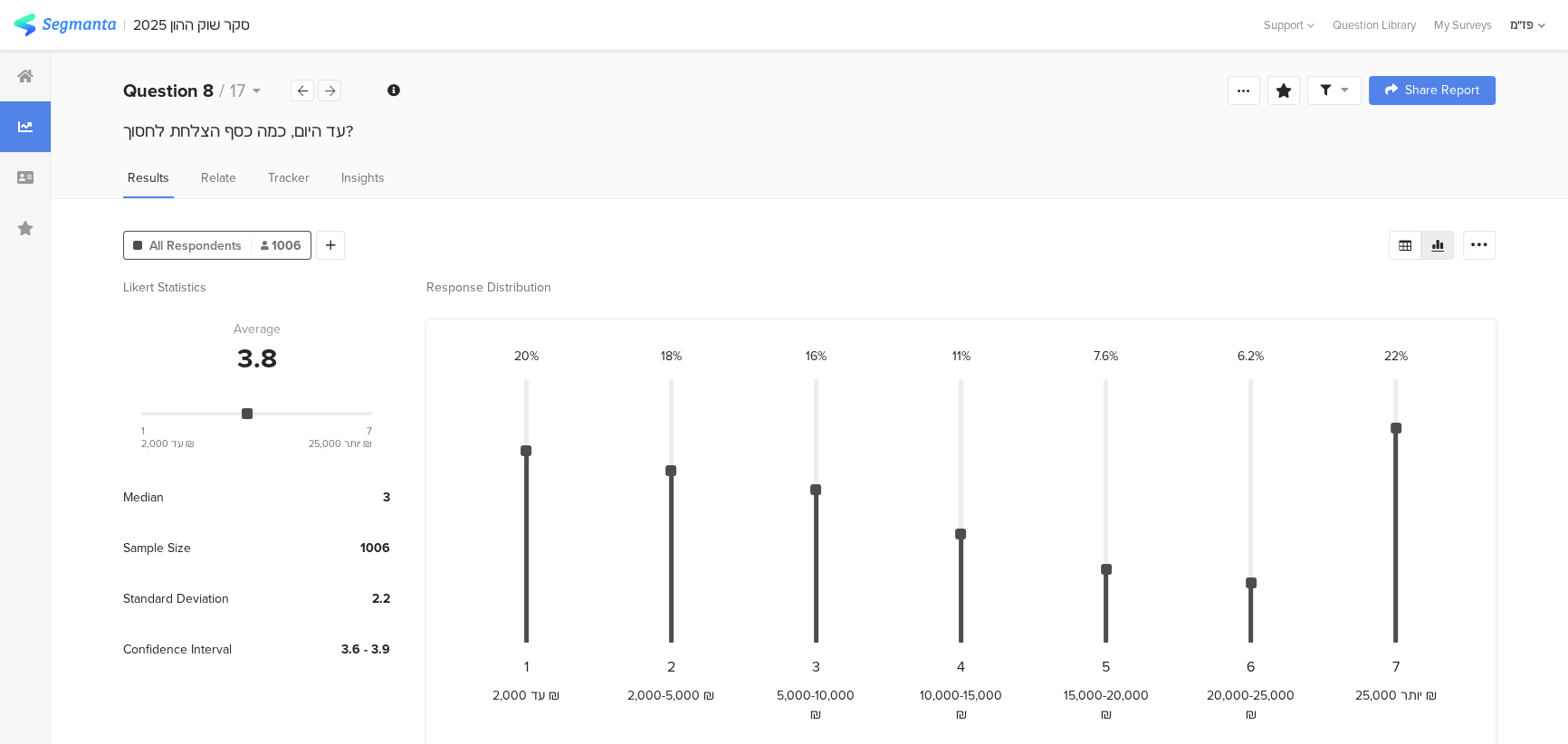 click at bounding box center (330, 91) 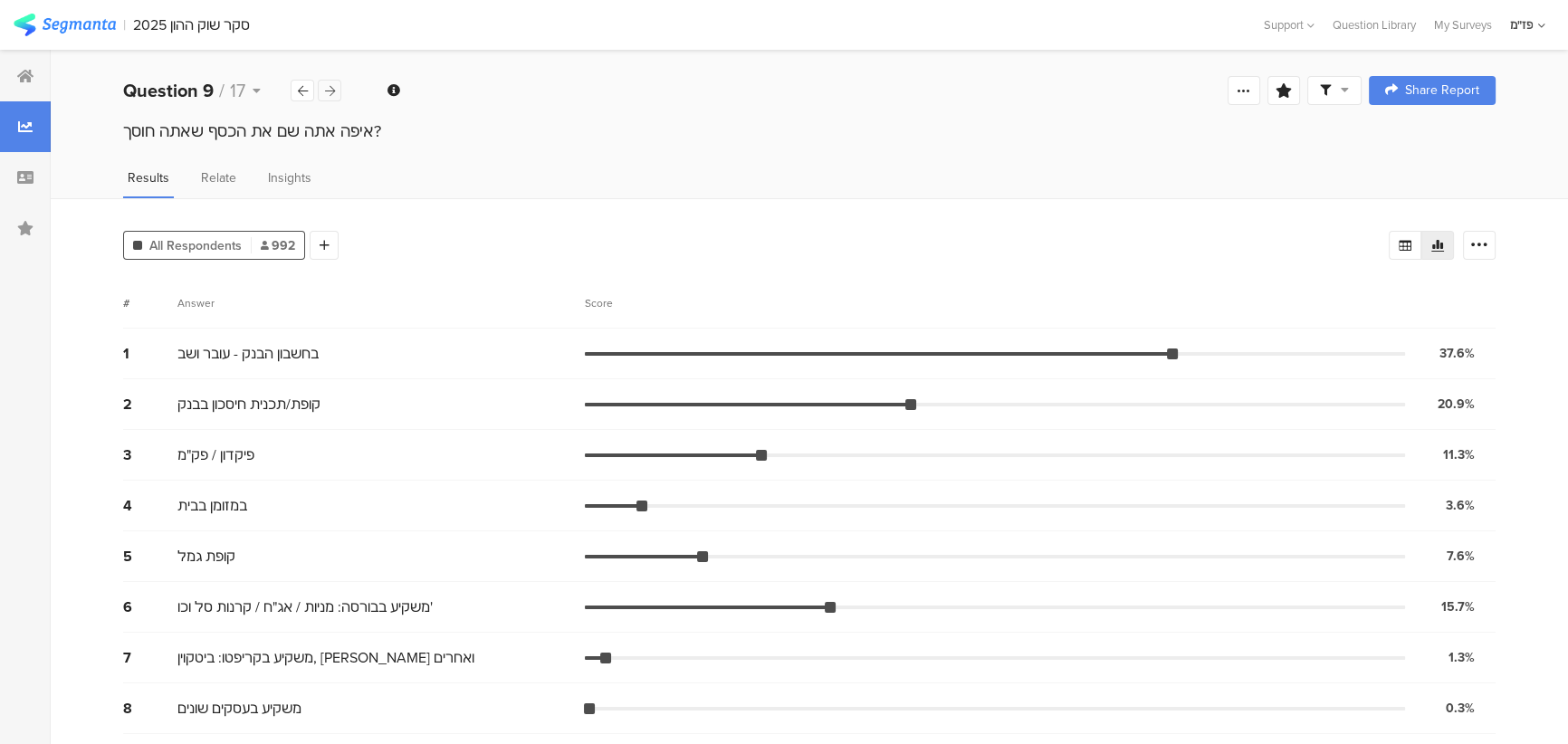 click at bounding box center [330, 91] 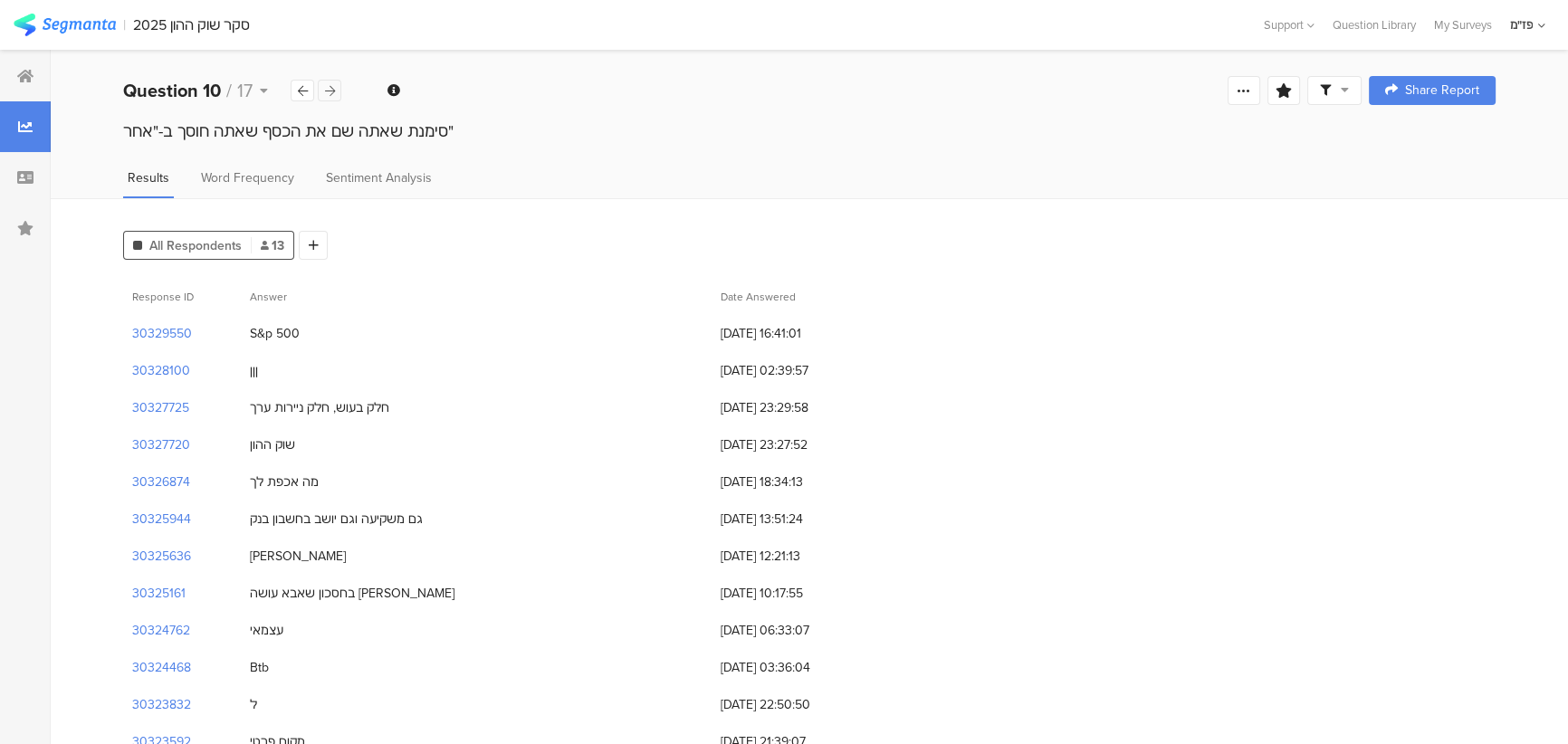 click at bounding box center [330, 91] 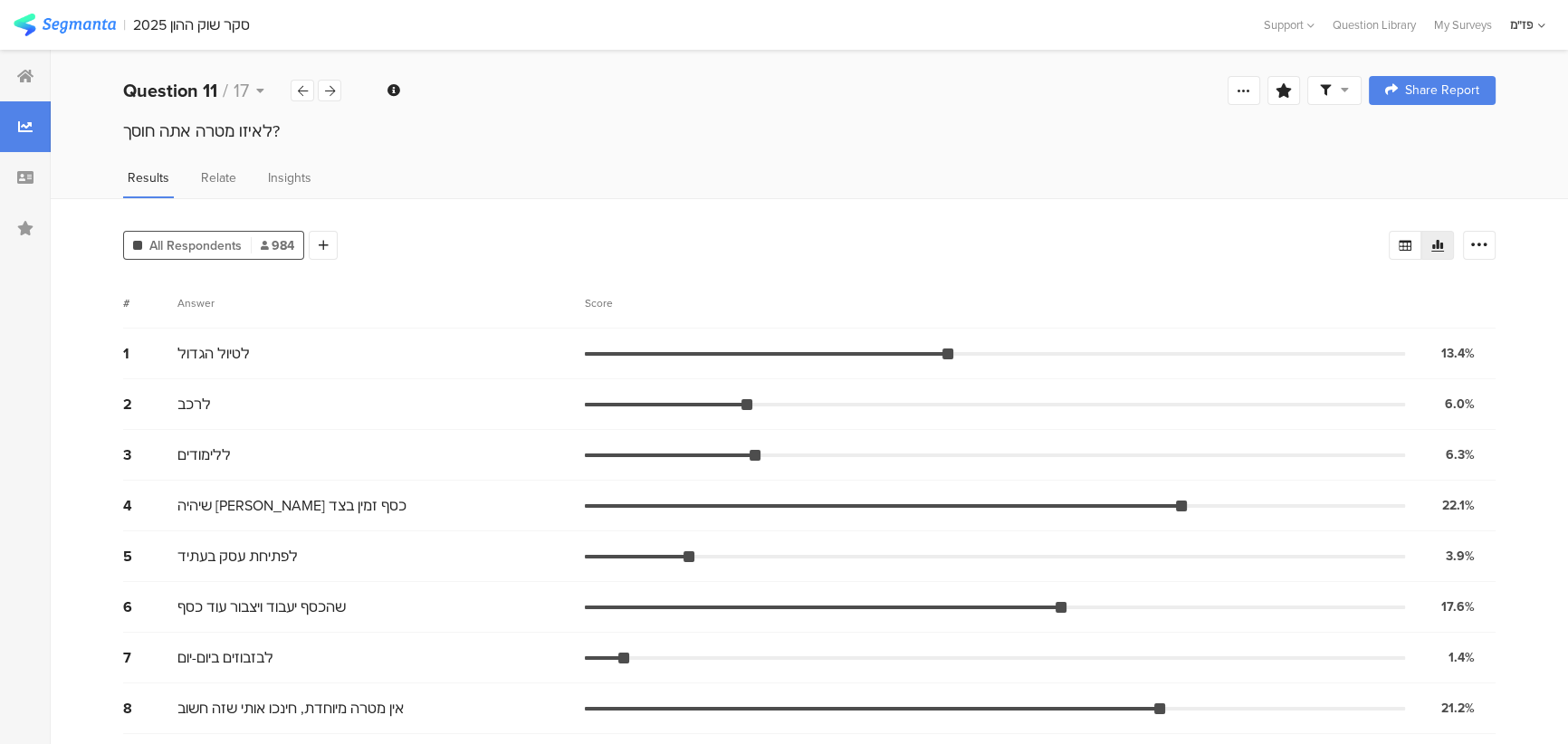 click on "Score" at bounding box center [604, 303] 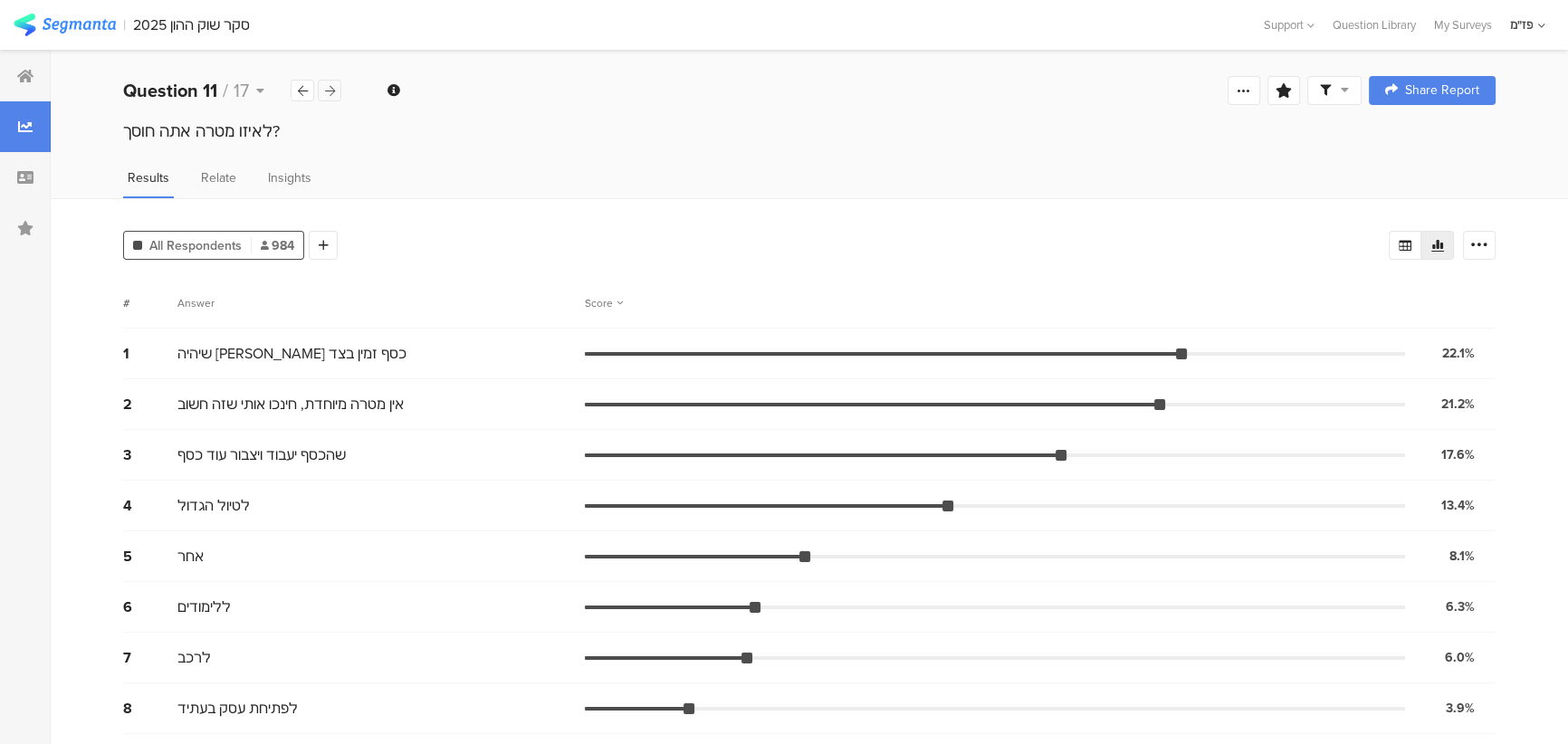 click at bounding box center [330, 91] 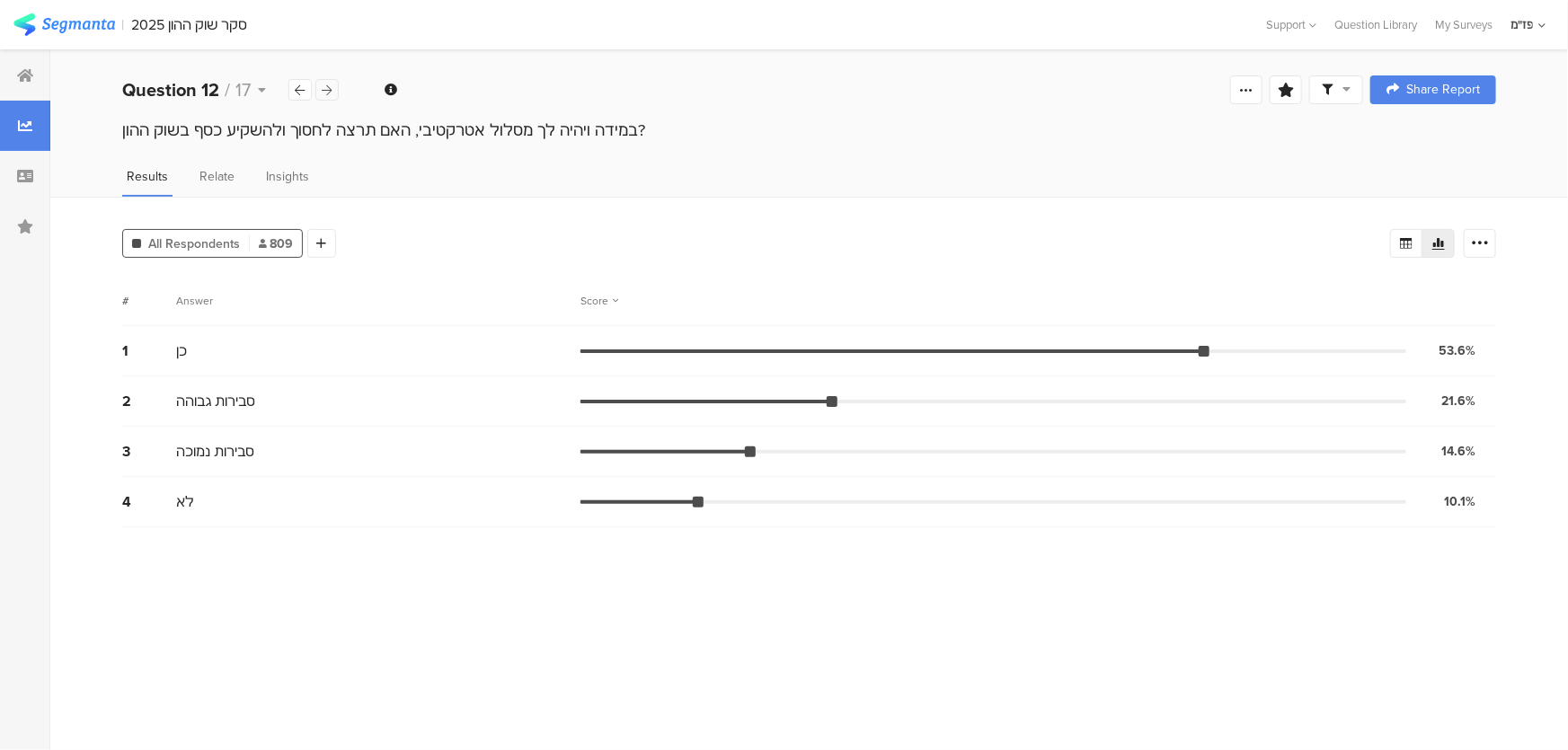 click at bounding box center (327, 90) 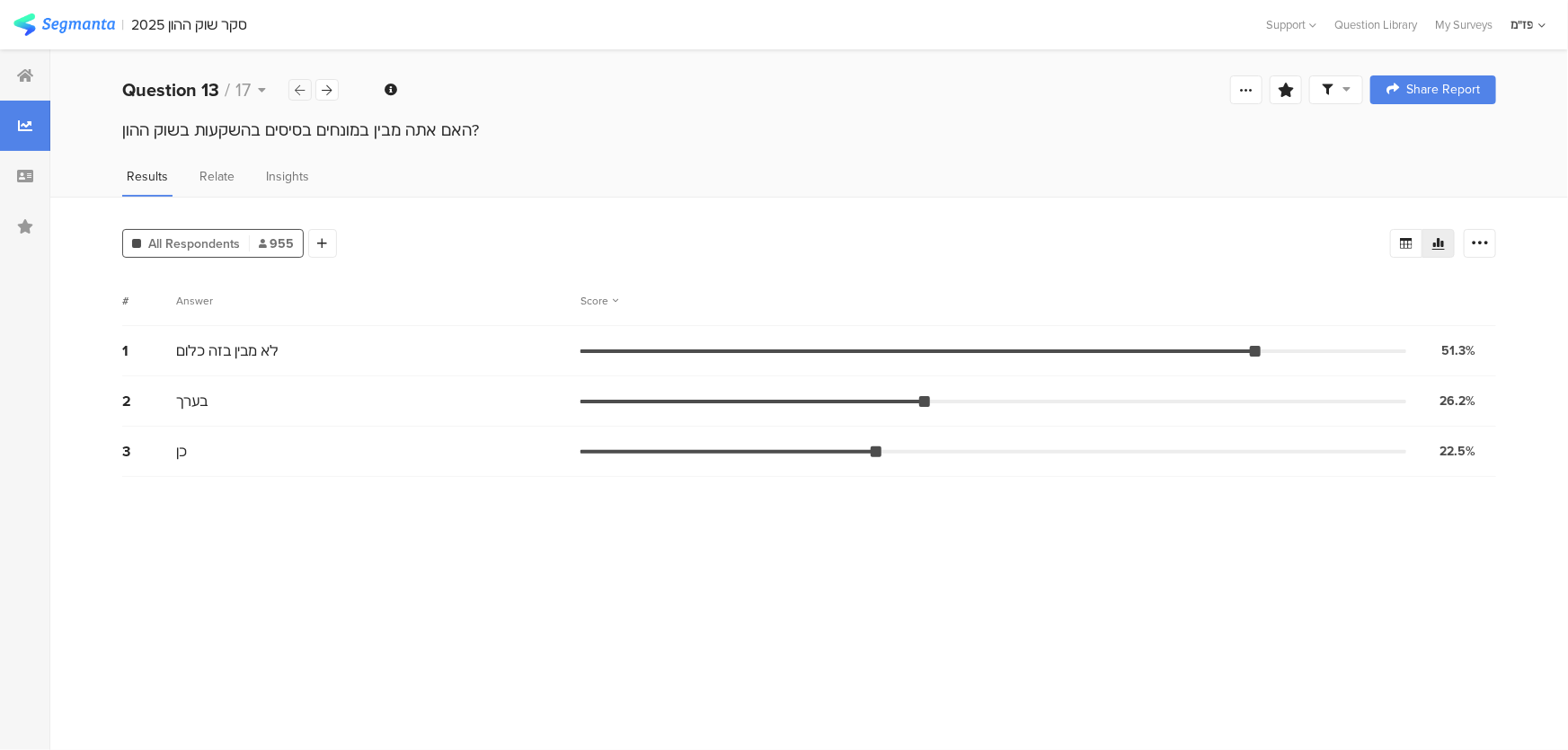 click at bounding box center (300, 90) 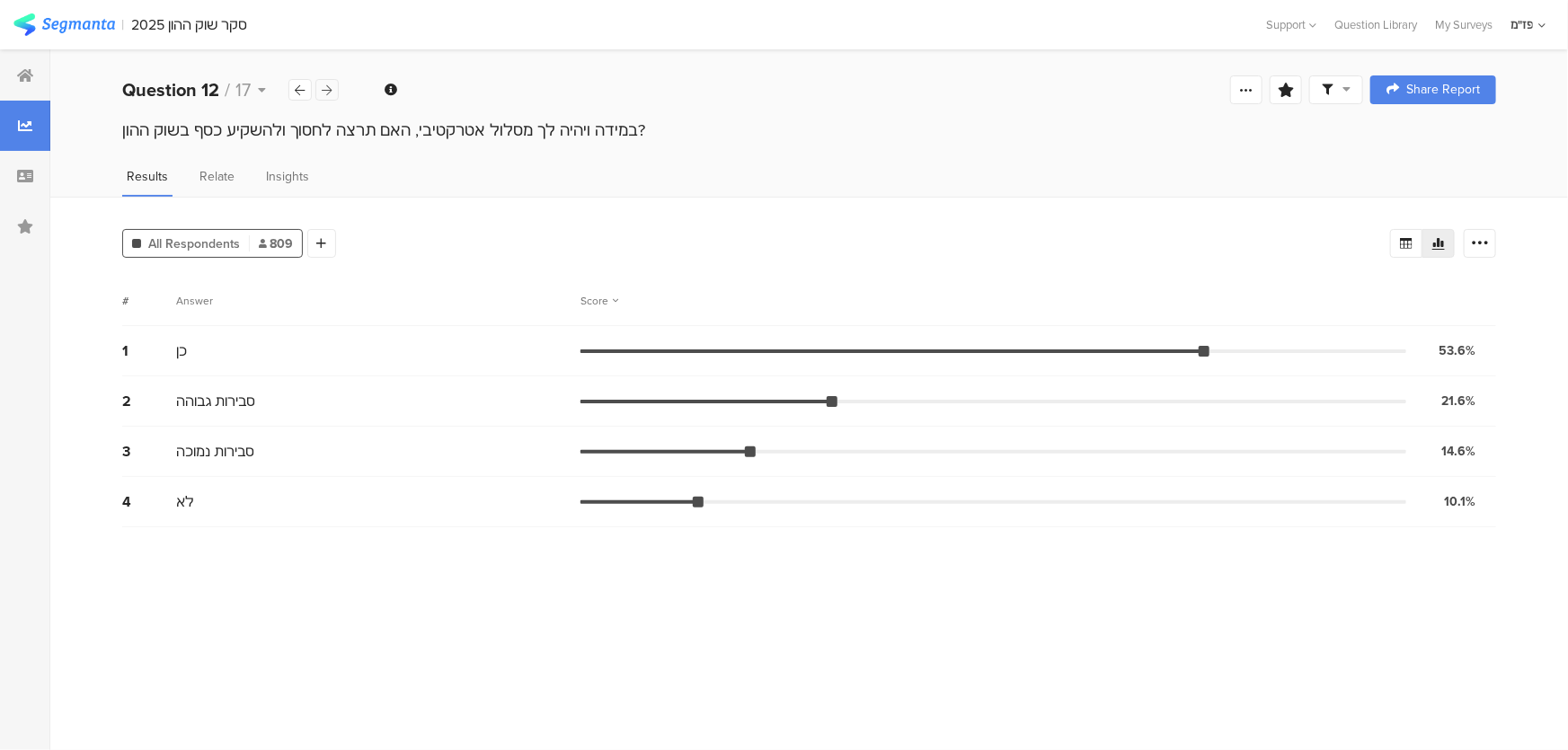 click at bounding box center [327, 90] 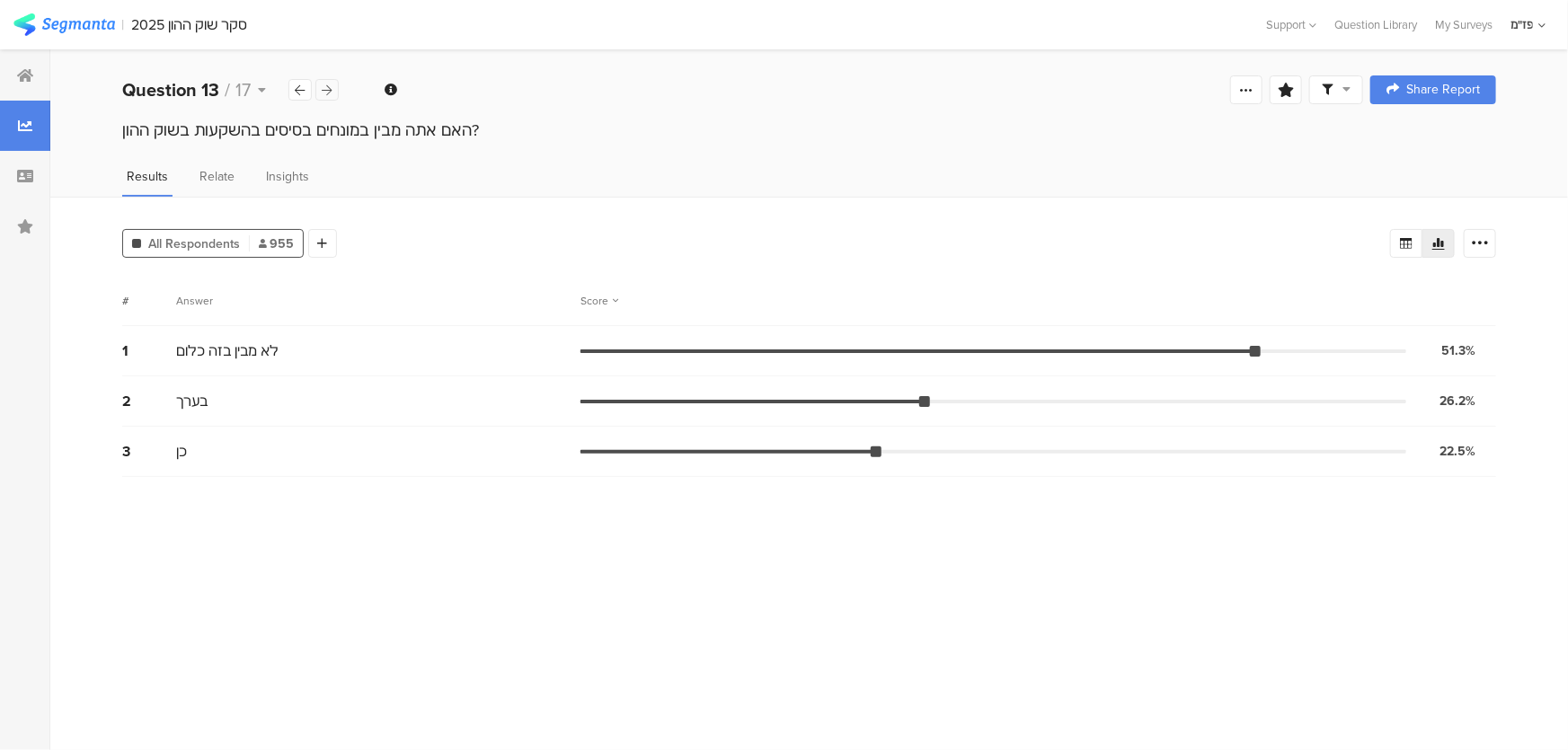 click at bounding box center (327, 90) 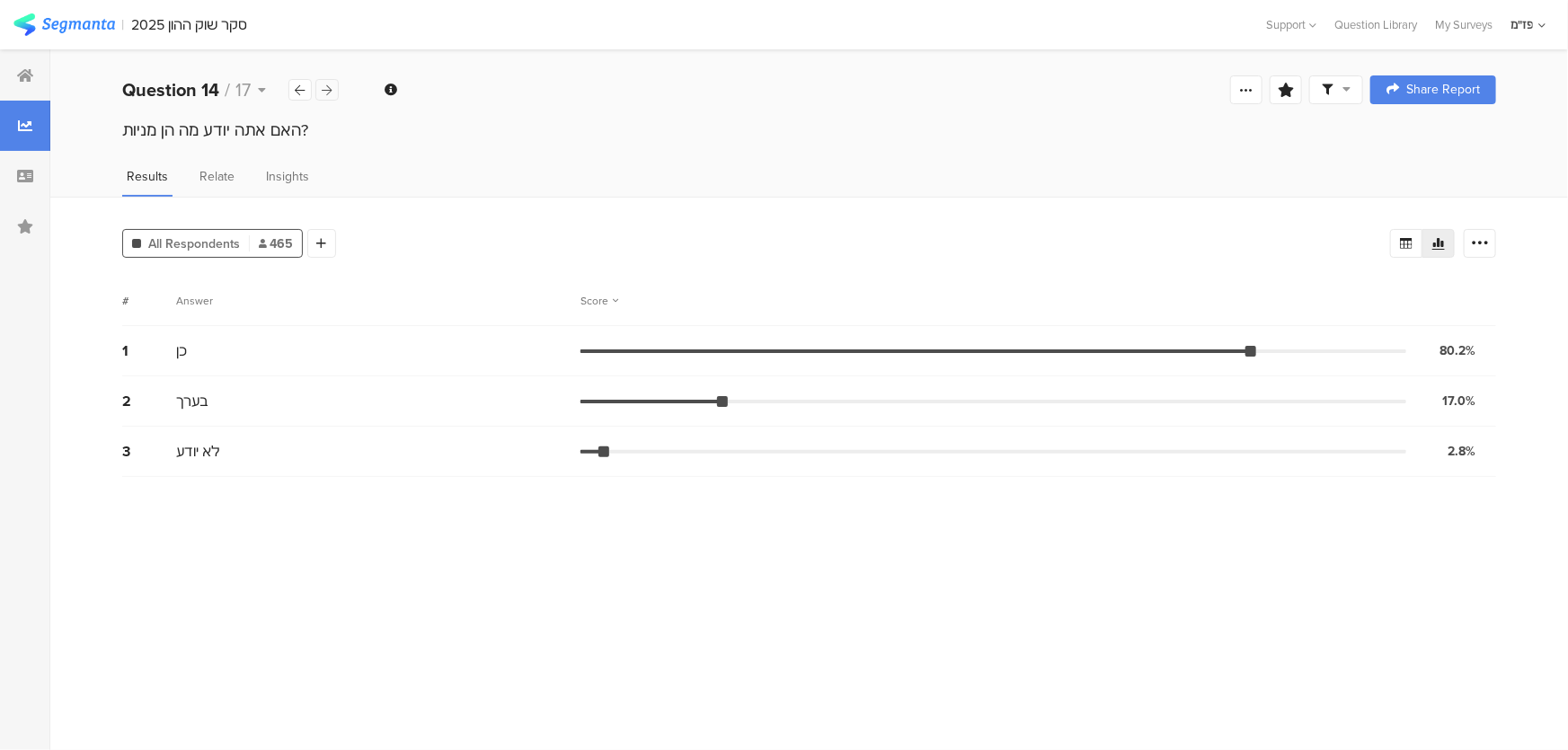 click at bounding box center [327, 90] 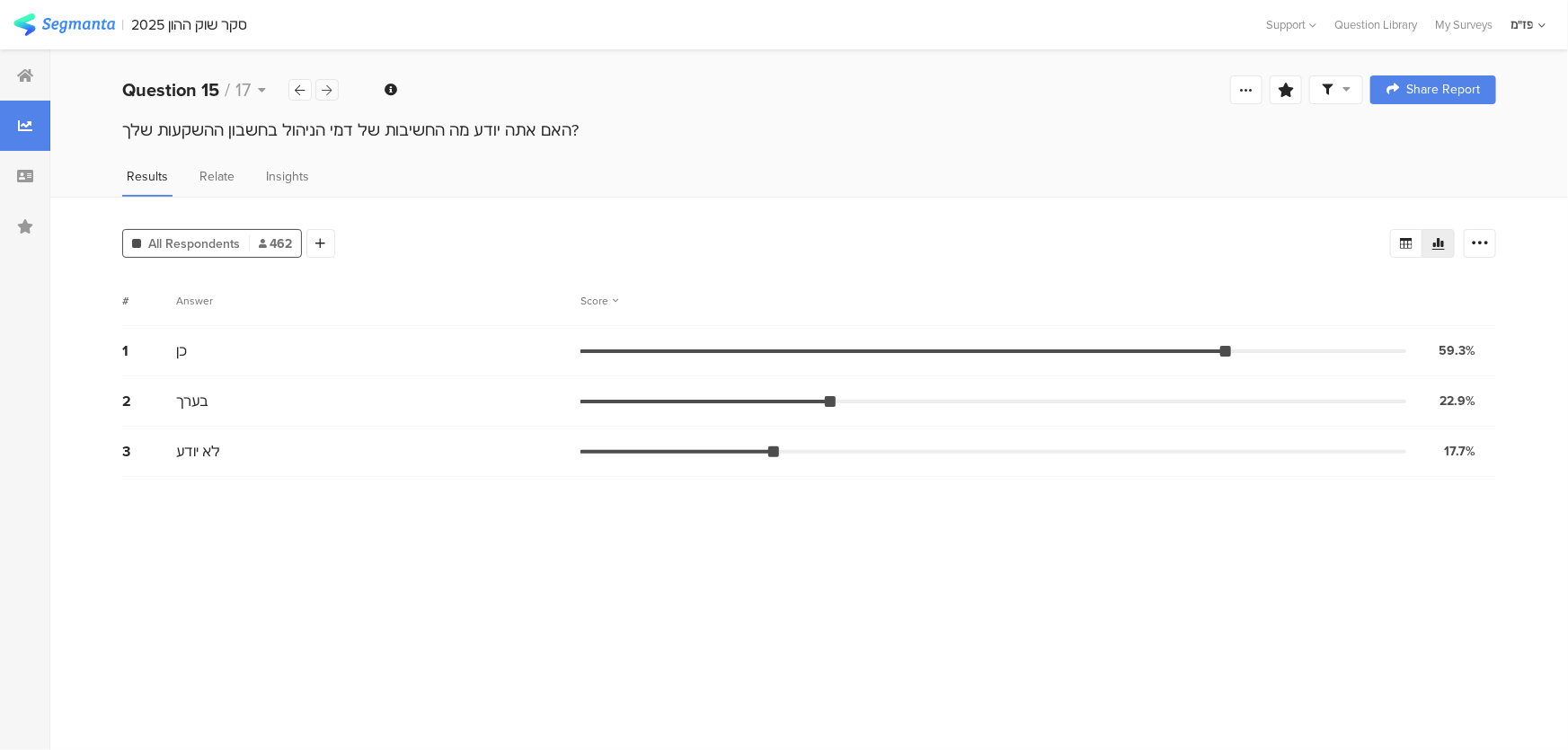 click at bounding box center (327, 90) 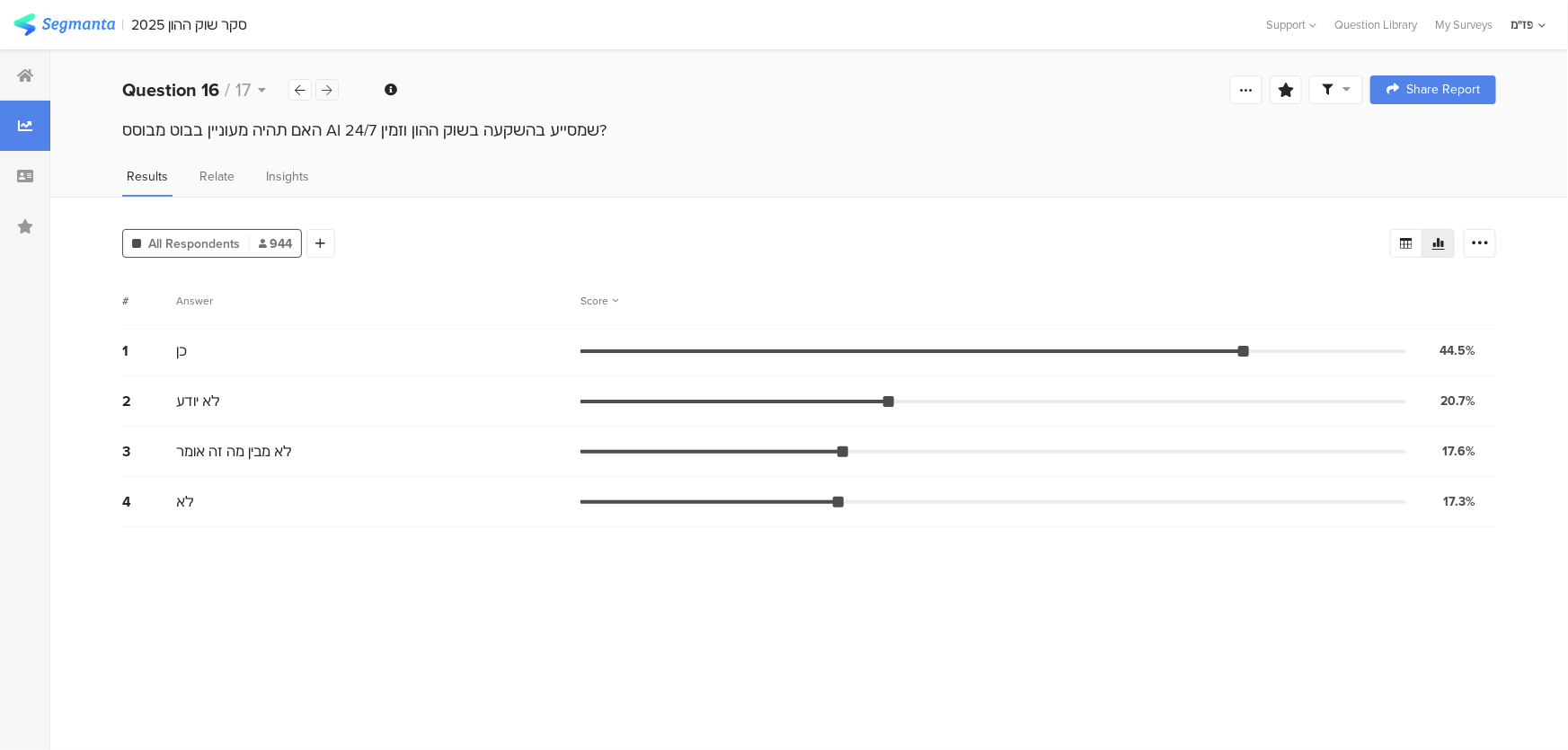 click at bounding box center (327, 90) 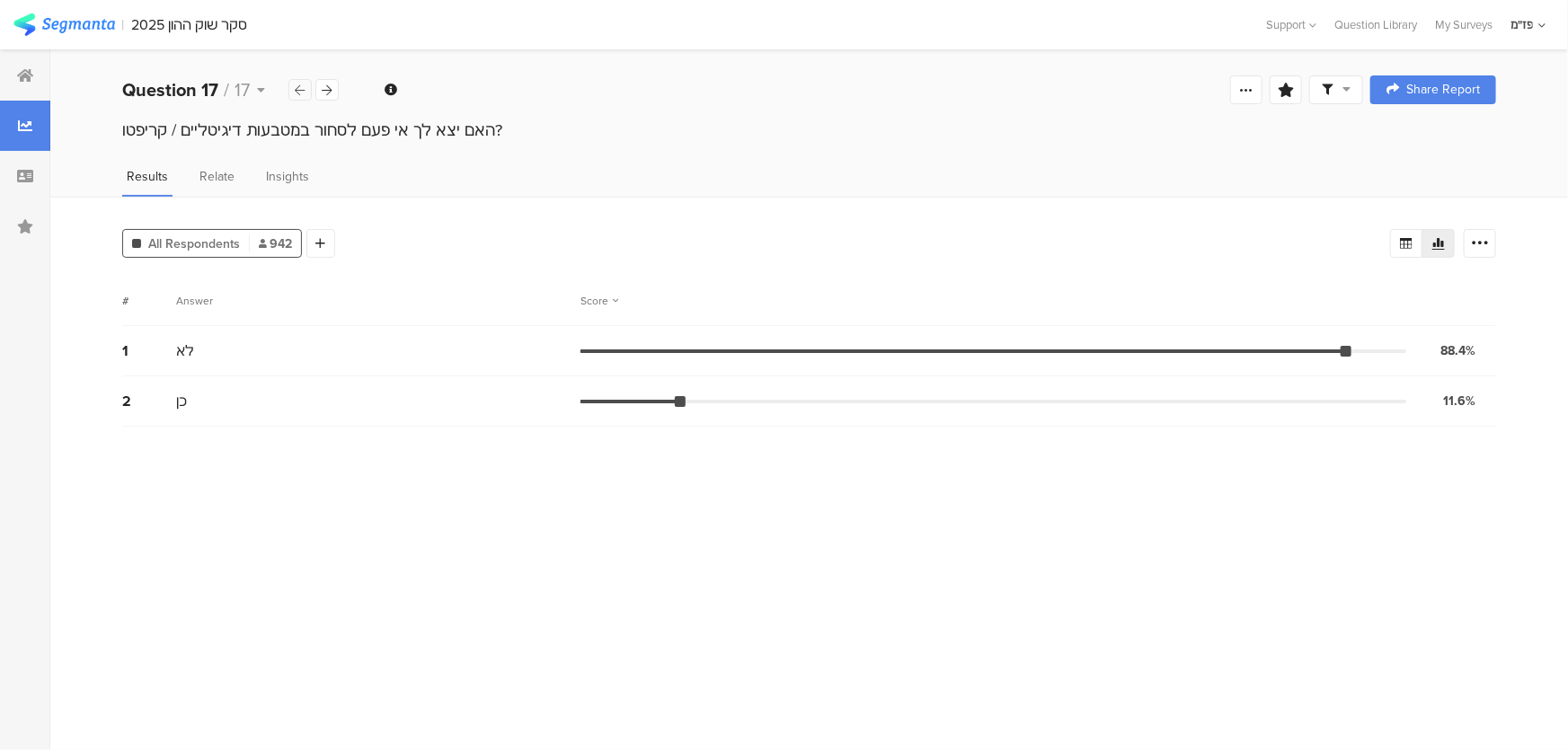 click at bounding box center (300, 90) 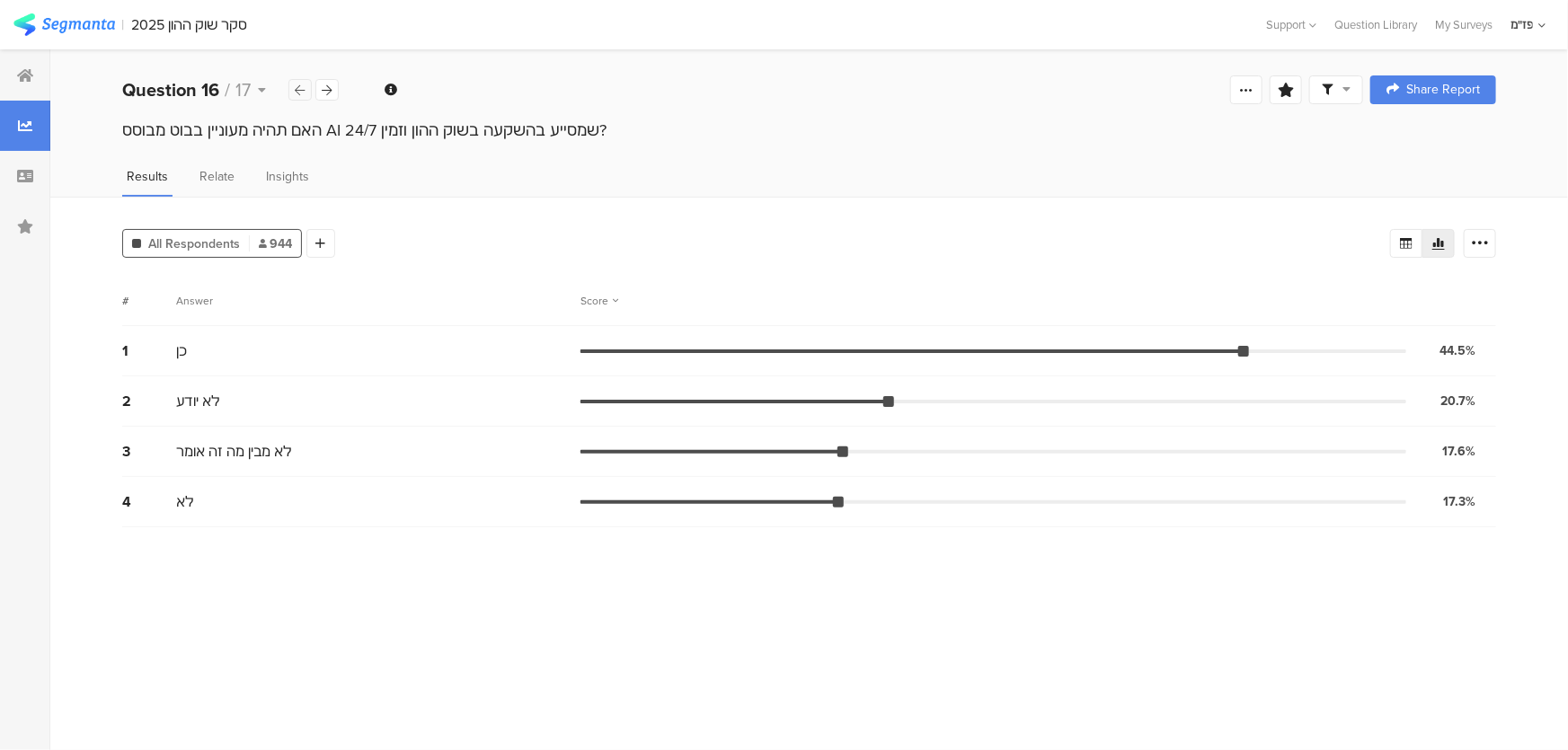 click at bounding box center [300, 90] 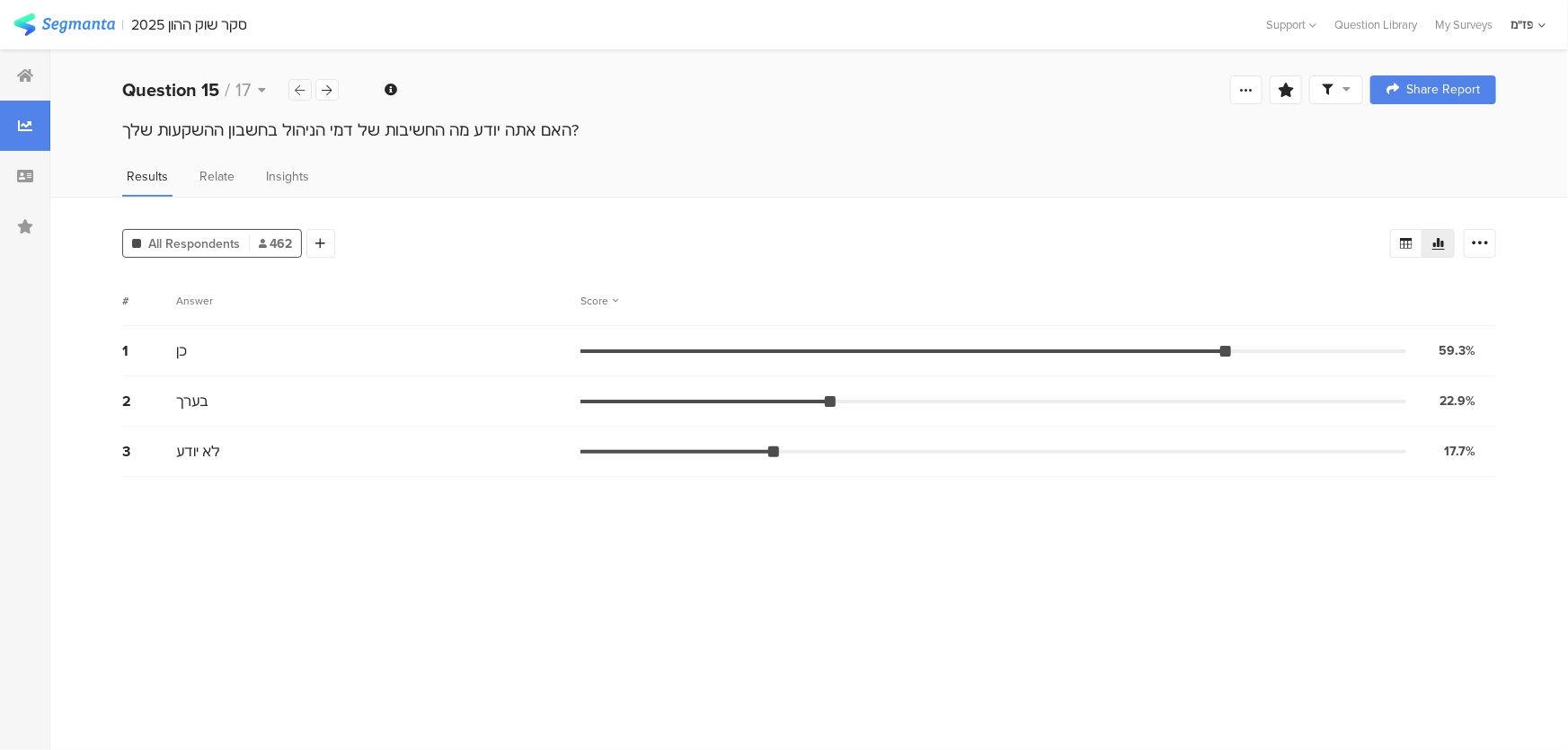 click at bounding box center (300, 90) 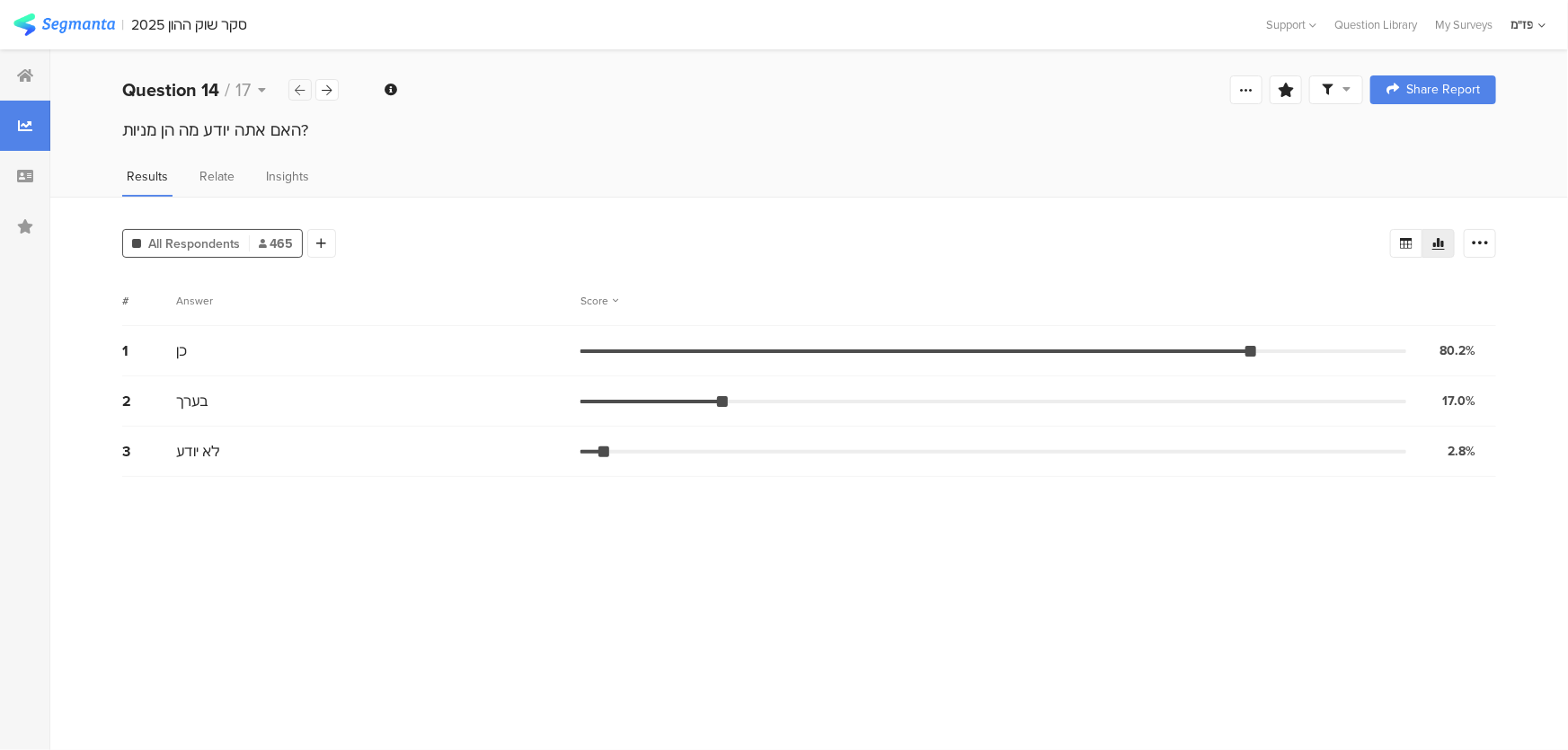 click at bounding box center (300, 90) 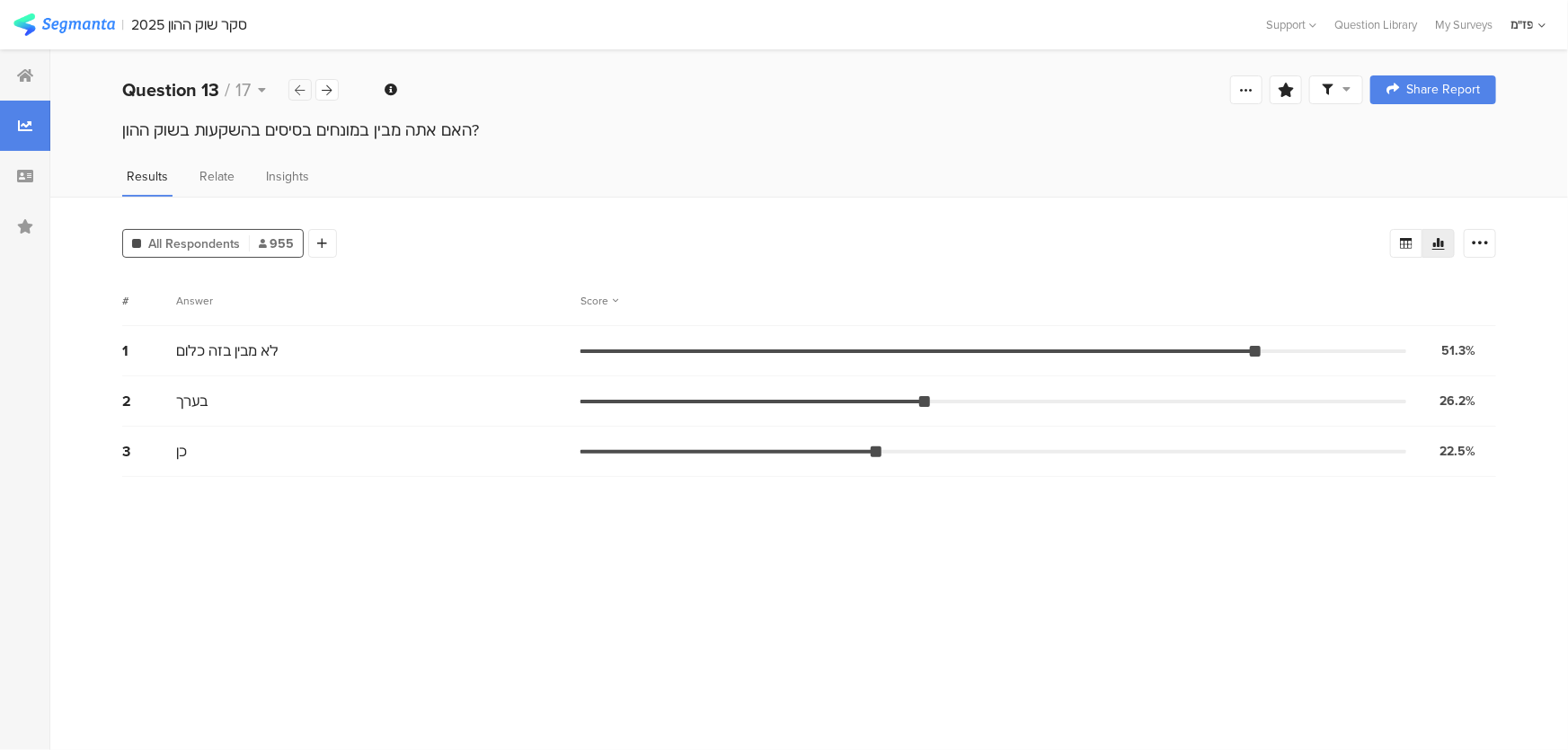 click at bounding box center [300, 90] 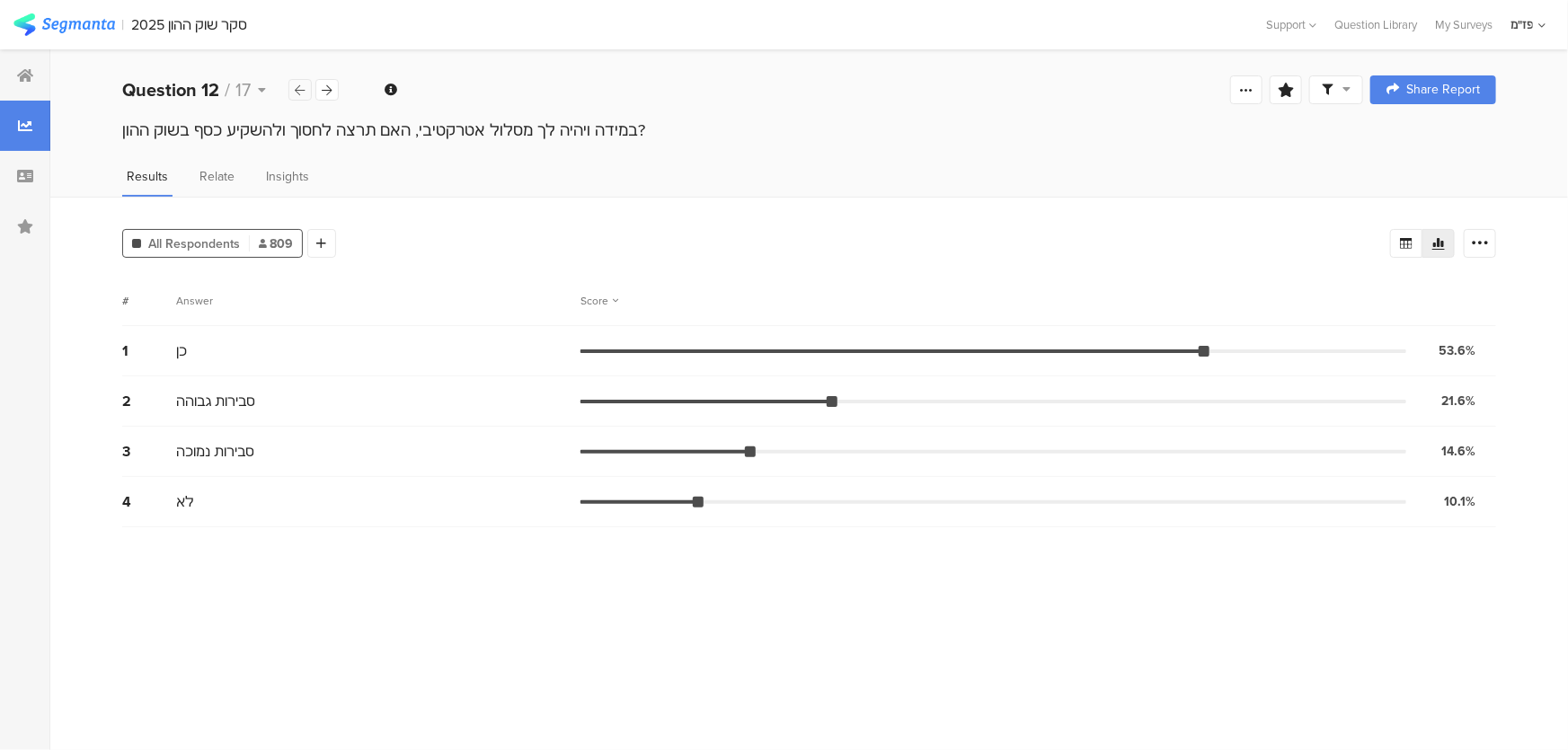 click at bounding box center (300, 90) 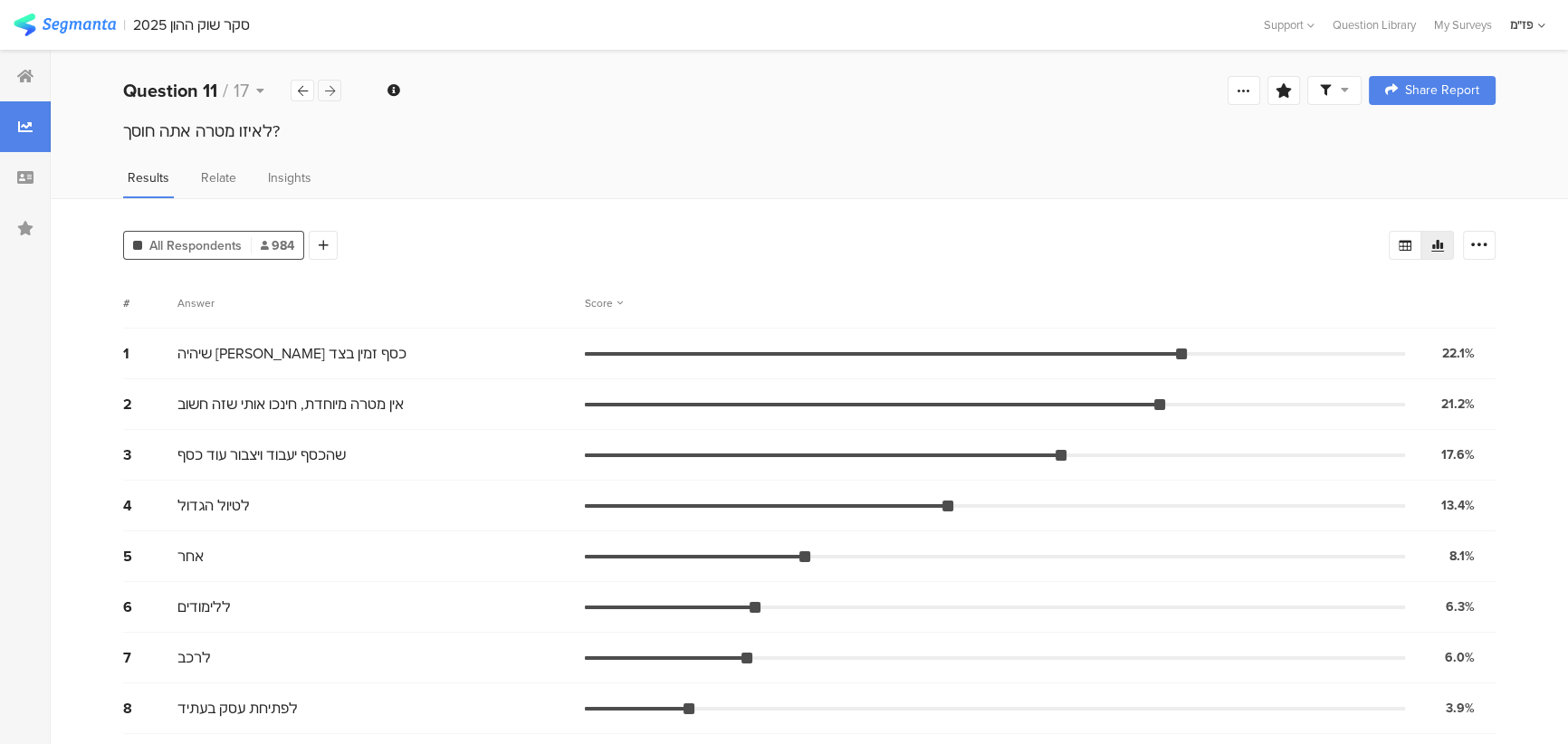 click at bounding box center [330, 91] 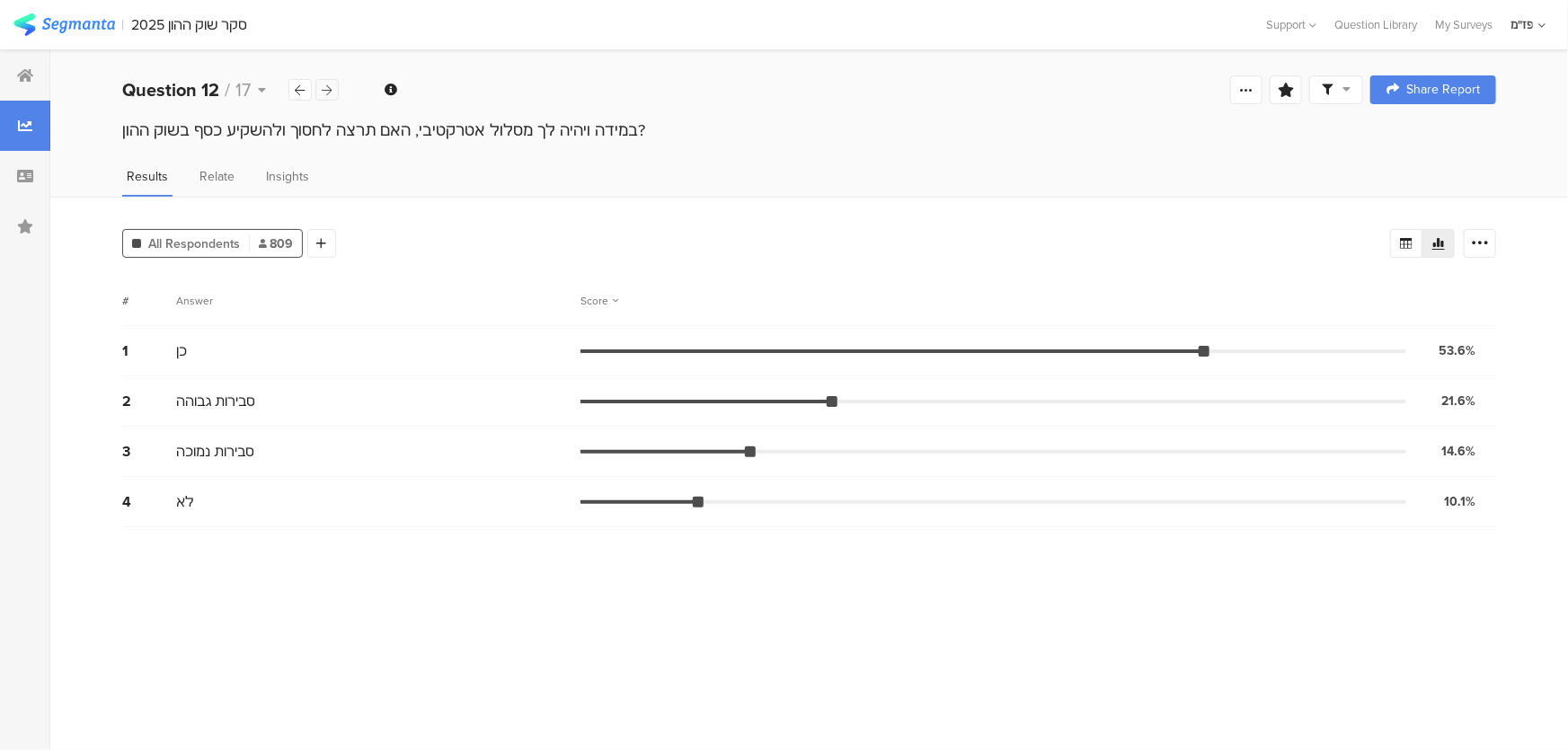 click at bounding box center (327, 90) 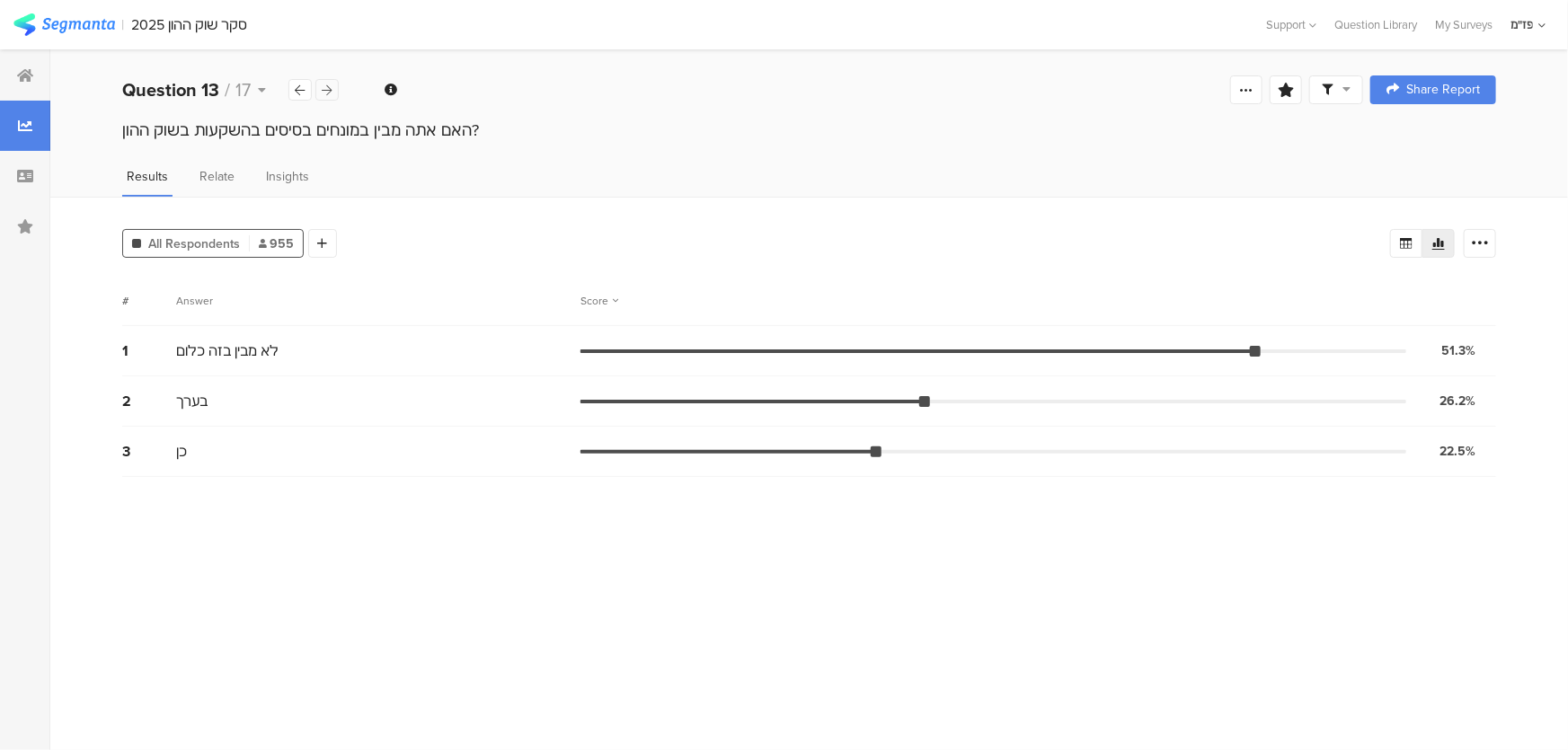 click at bounding box center [327, 90] 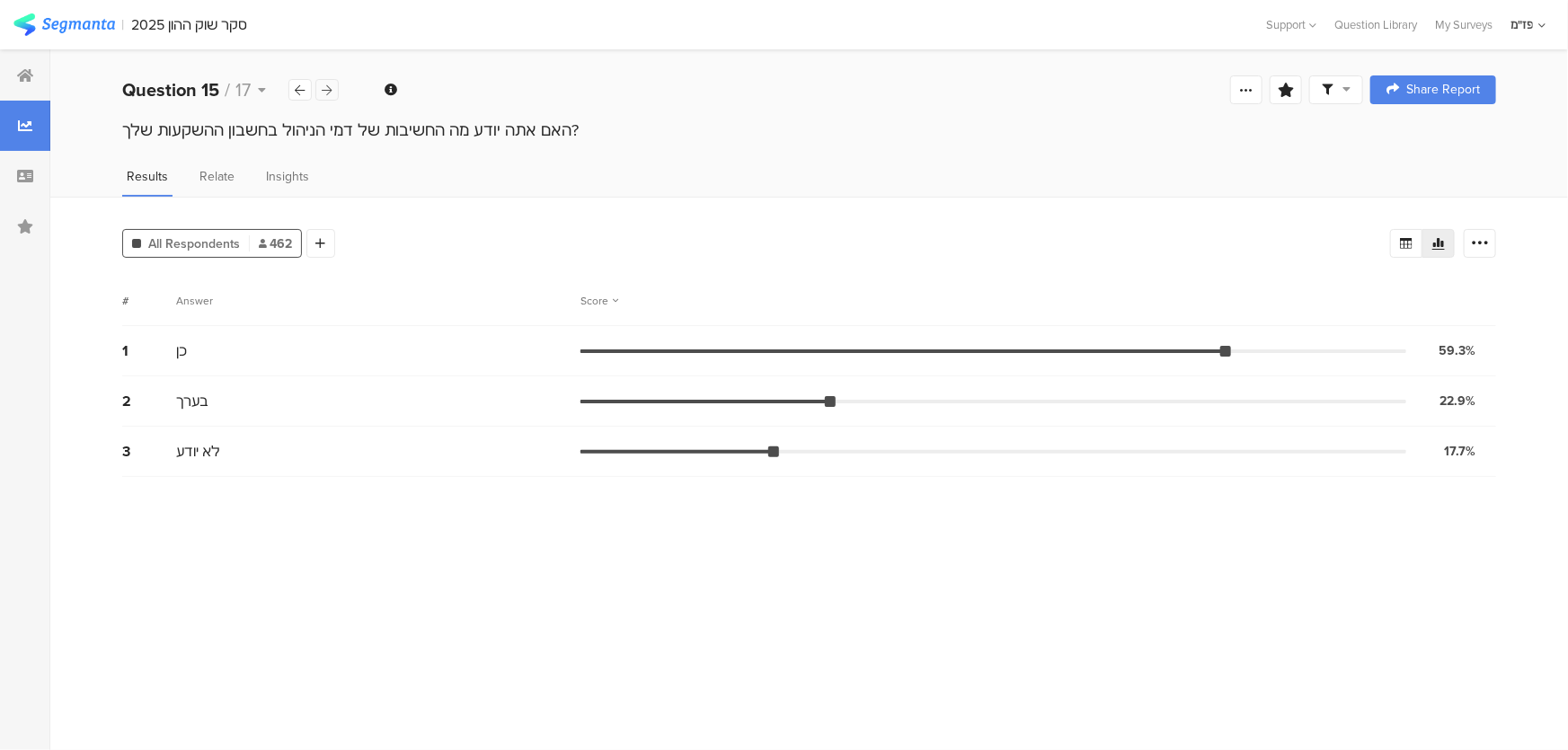 click at bounding box center [327, 90] 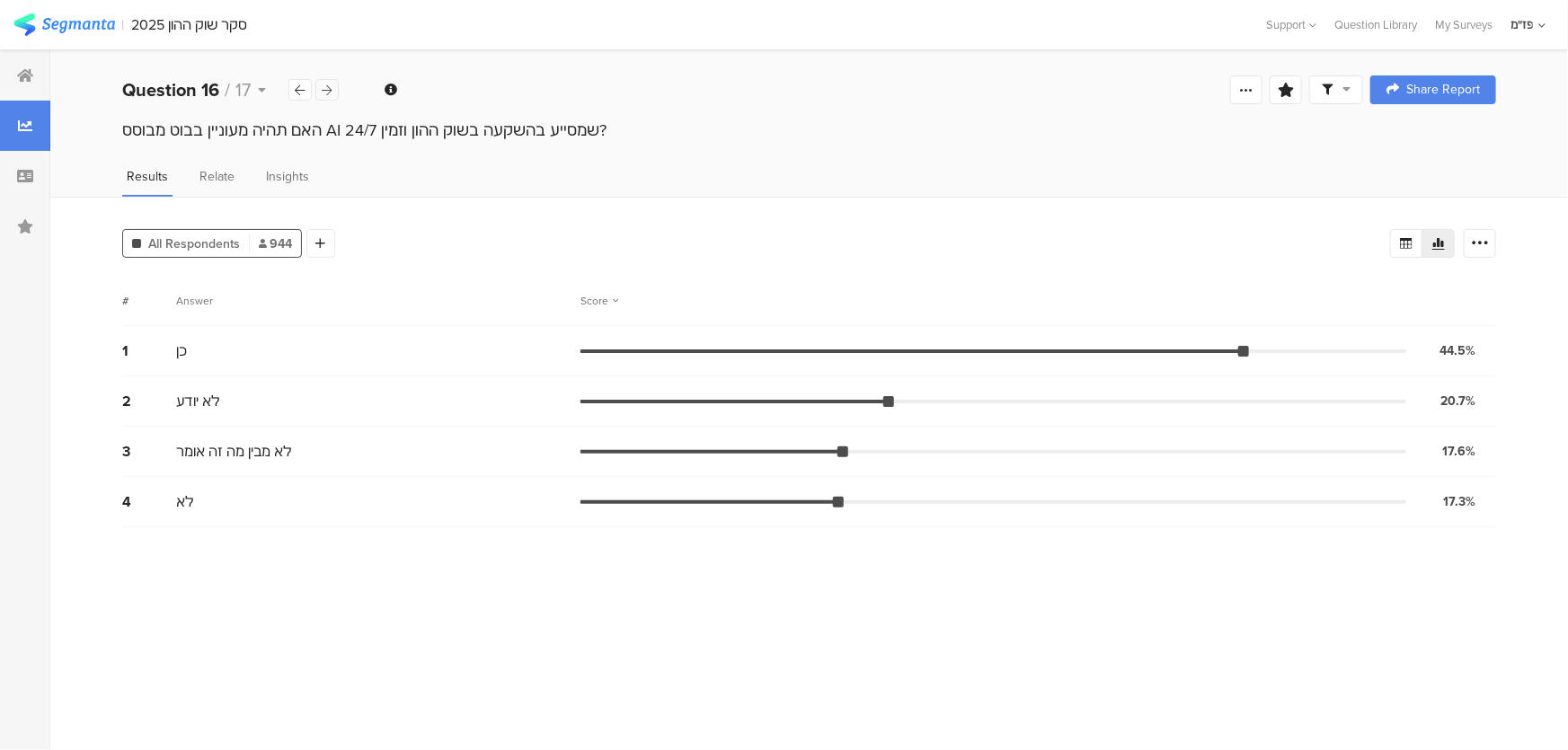 click at bounding box center [327, 90] 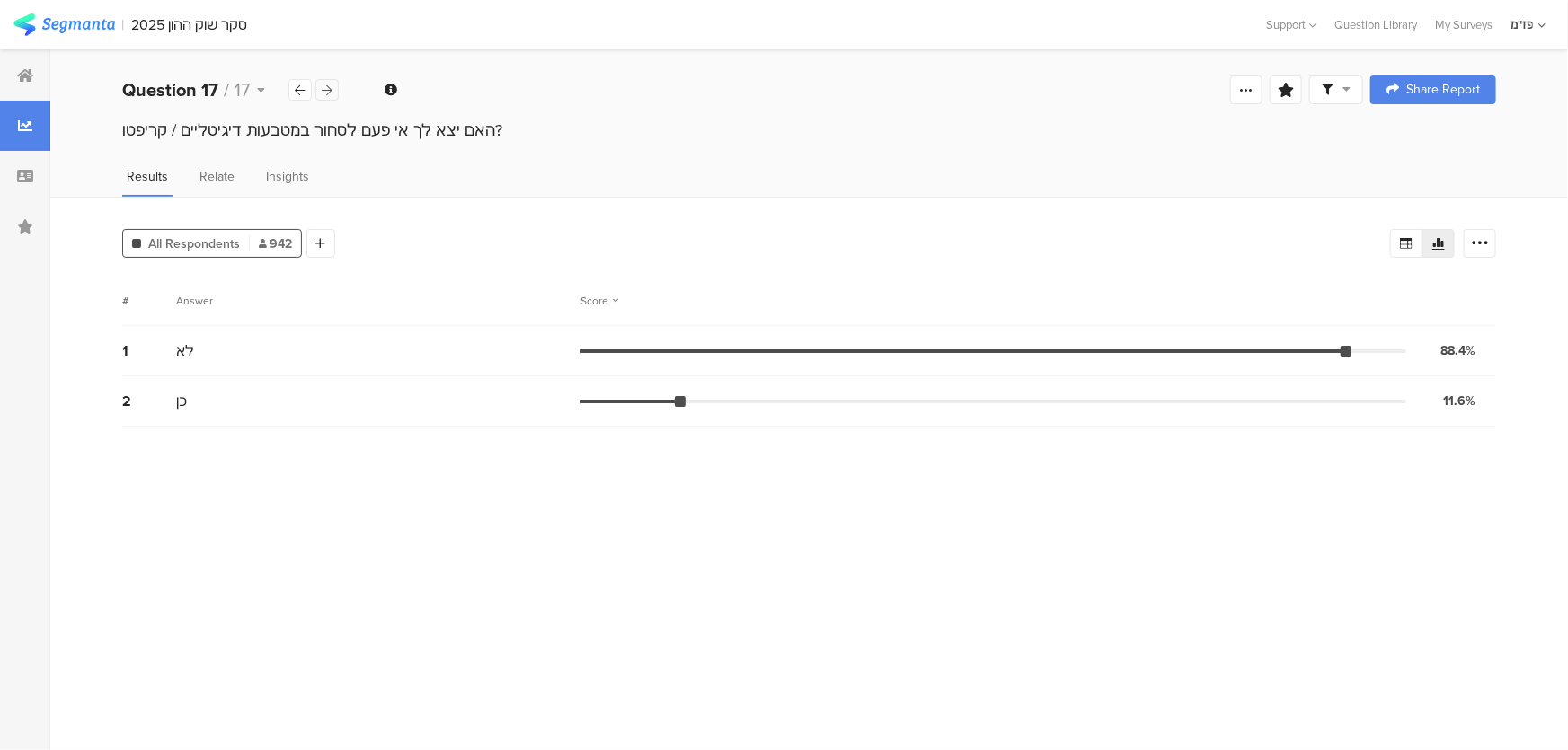 click at bounding box center [327, 90] 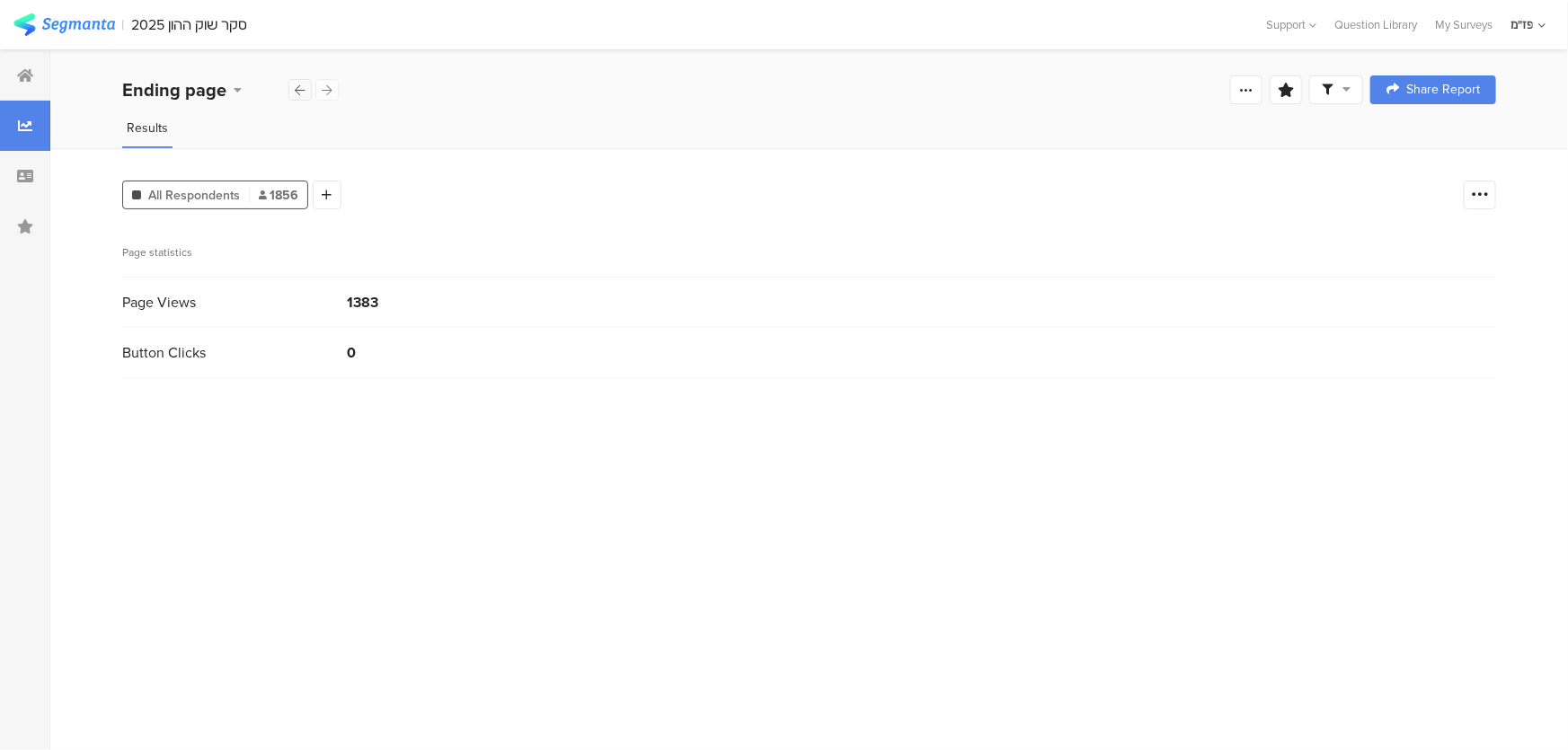 click at bounding box center [300, 90] 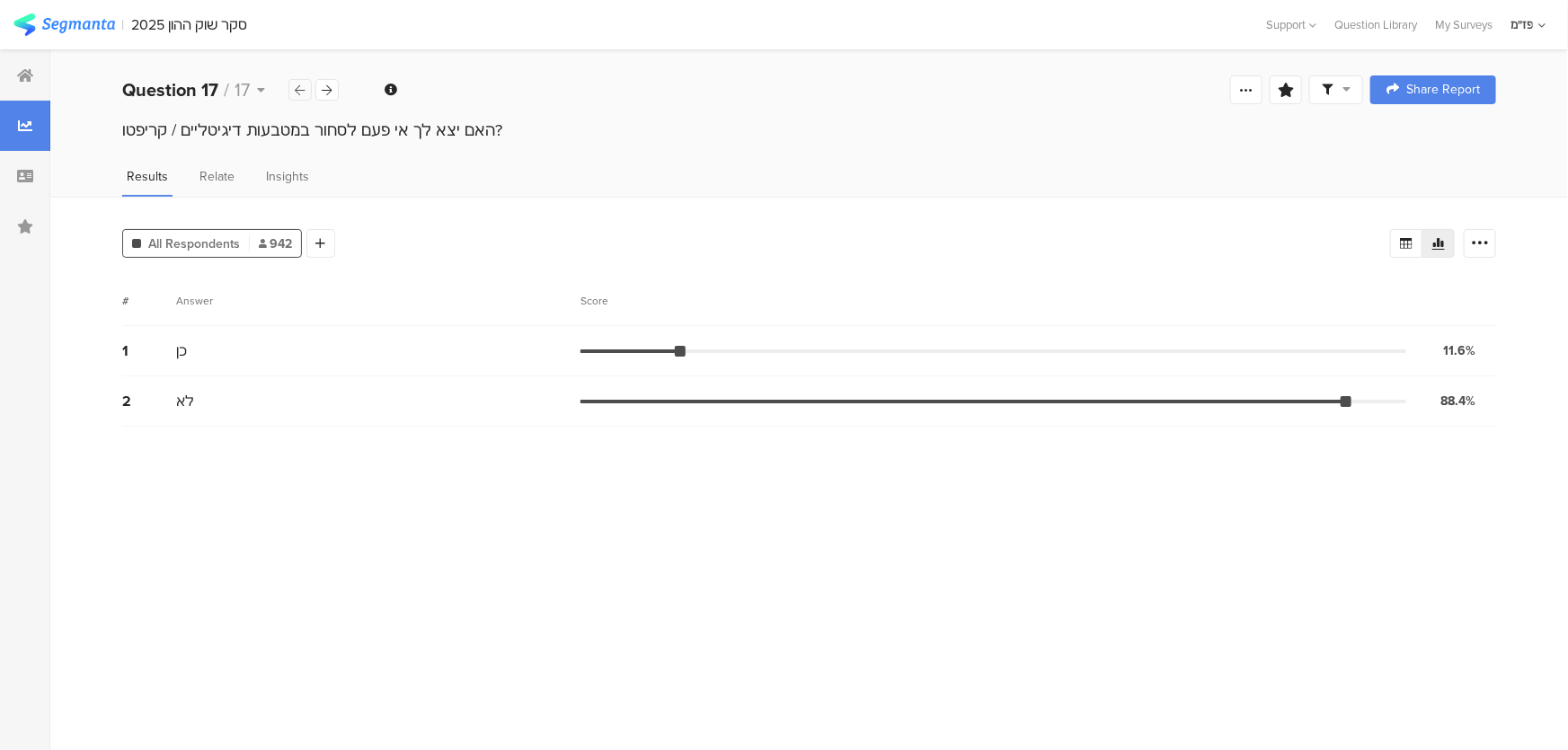 click at bounding box center (300, 90) 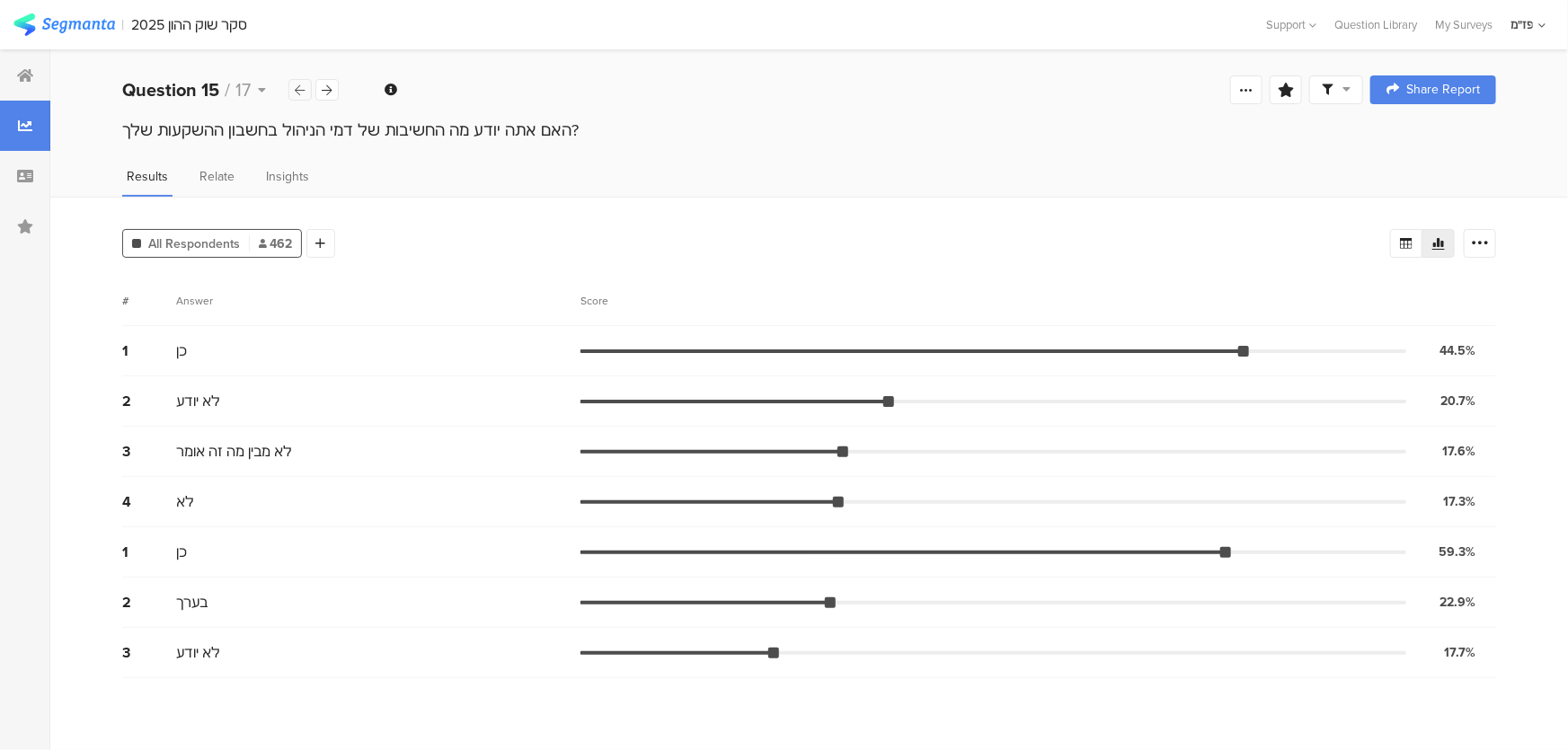 click at bounding box center (300, 90) 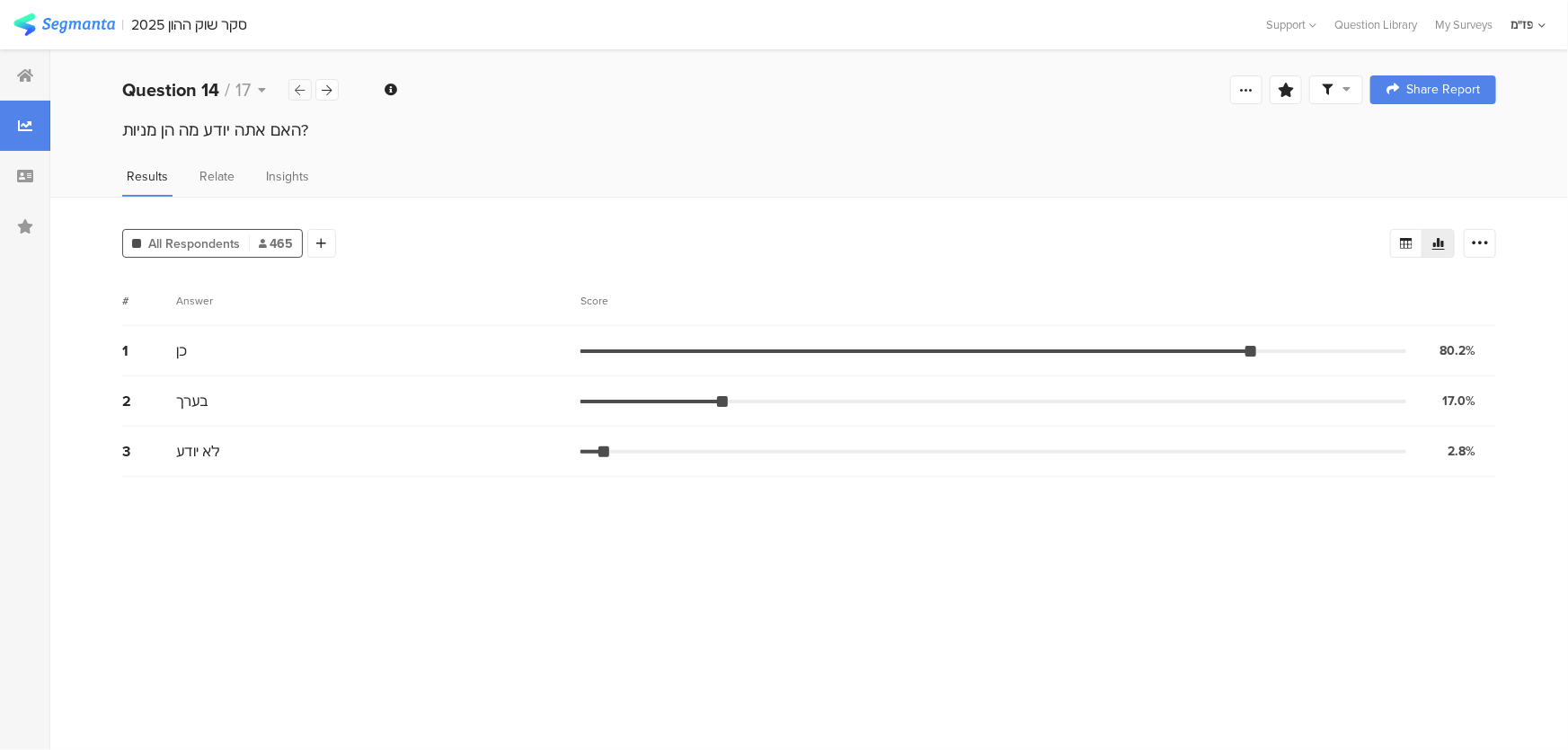 click at bounding box center (300, 90) 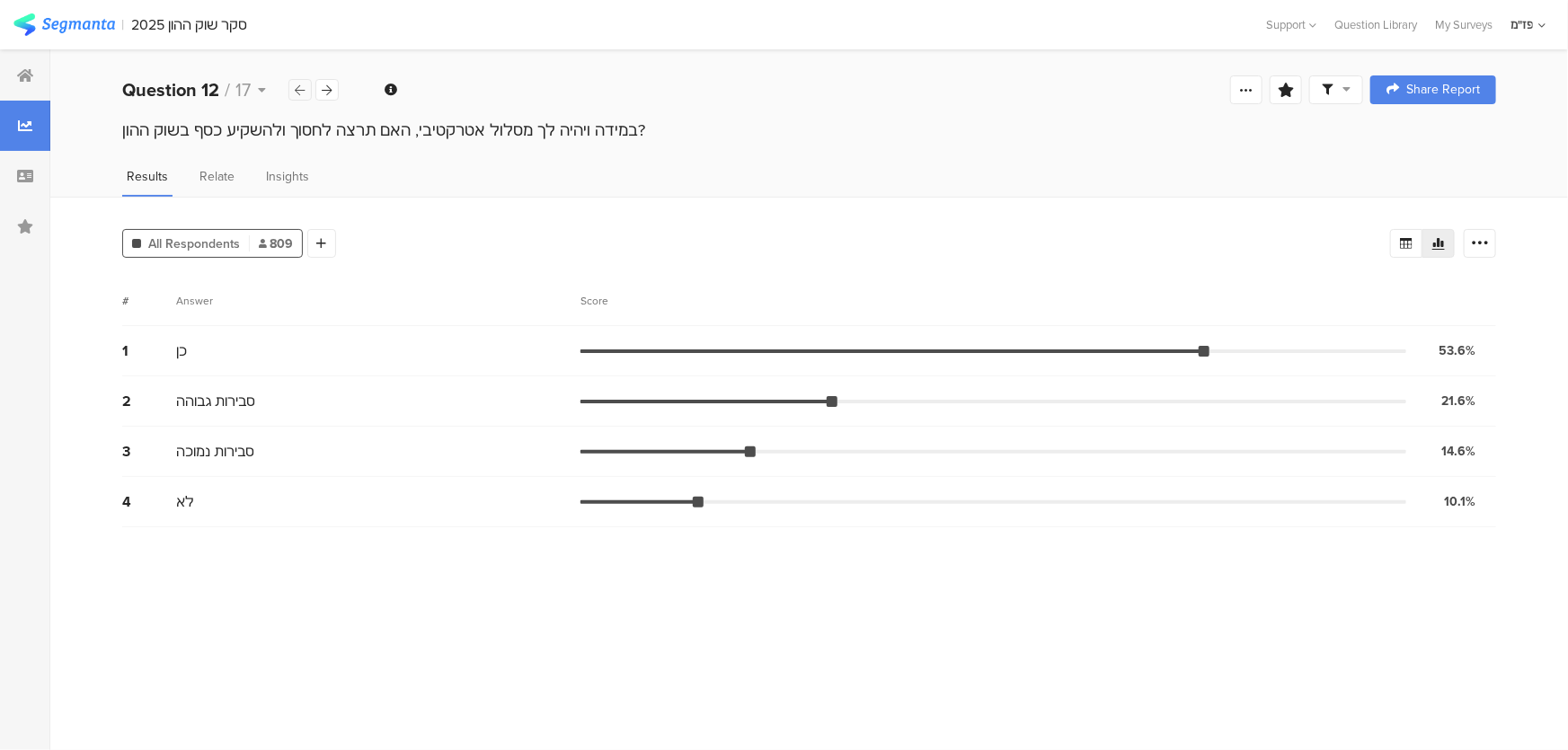click at bounding box center (300, 90) 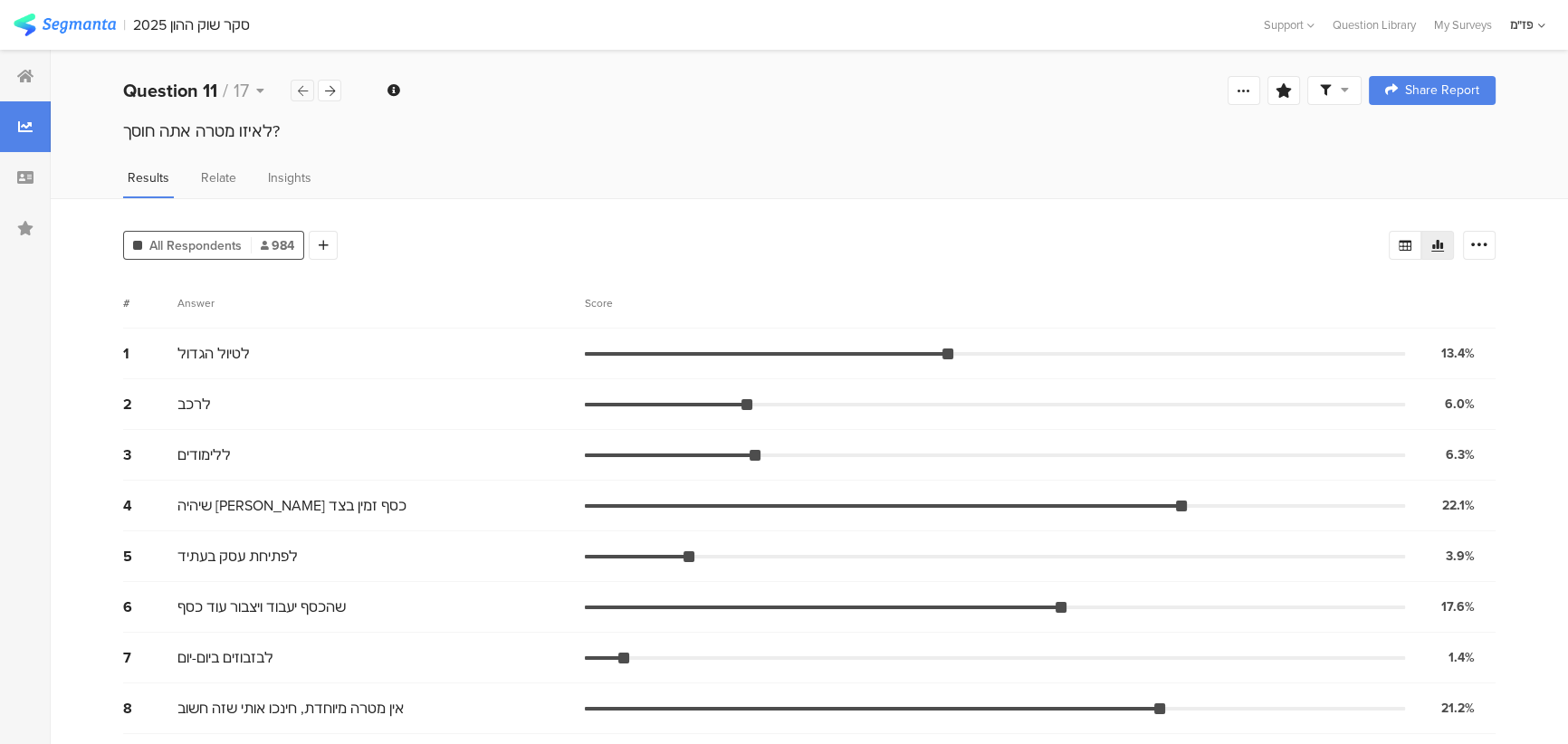 click at bounding box center [302, 91] 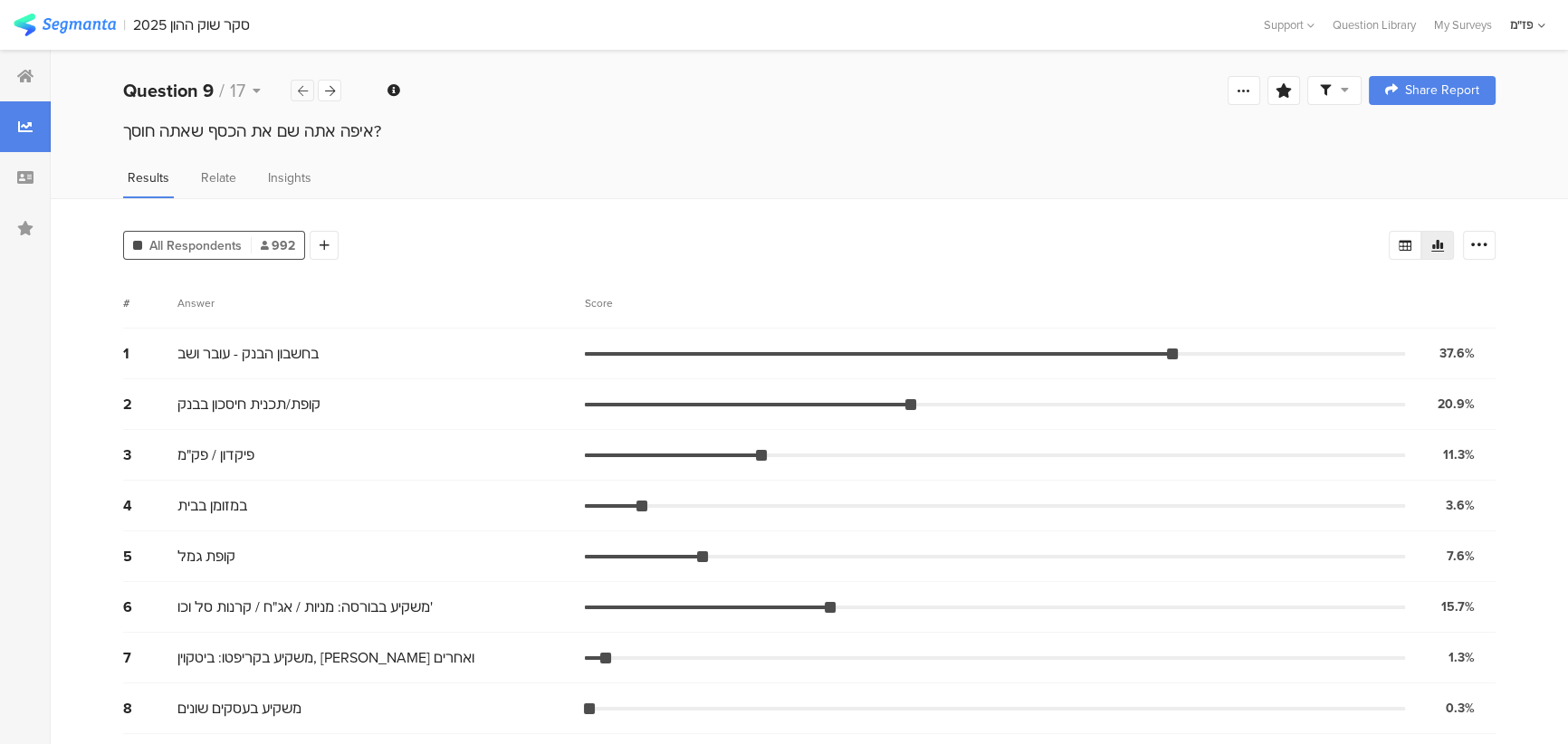 click at bounding box center [302, 91] 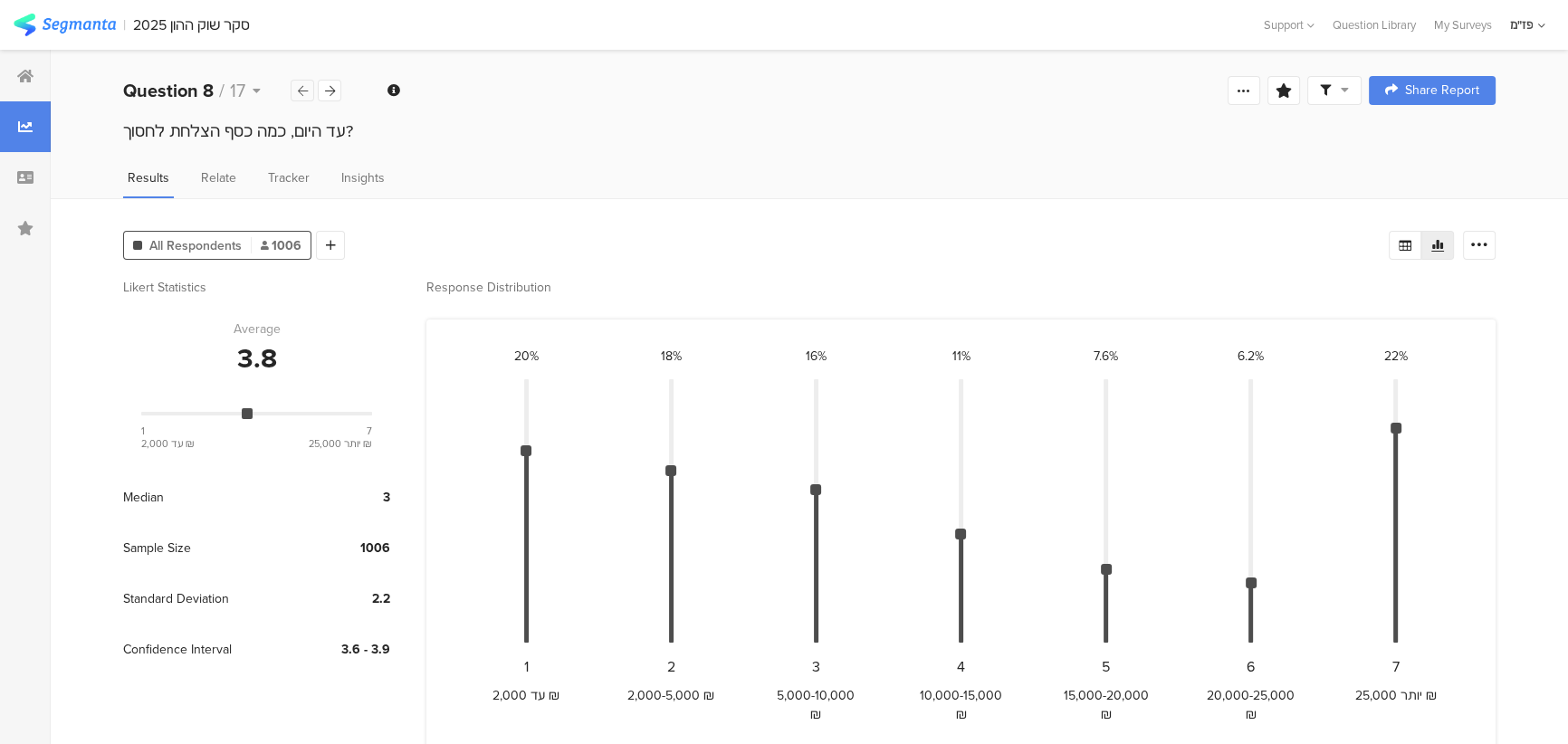 click at bounding box center [302, 91] 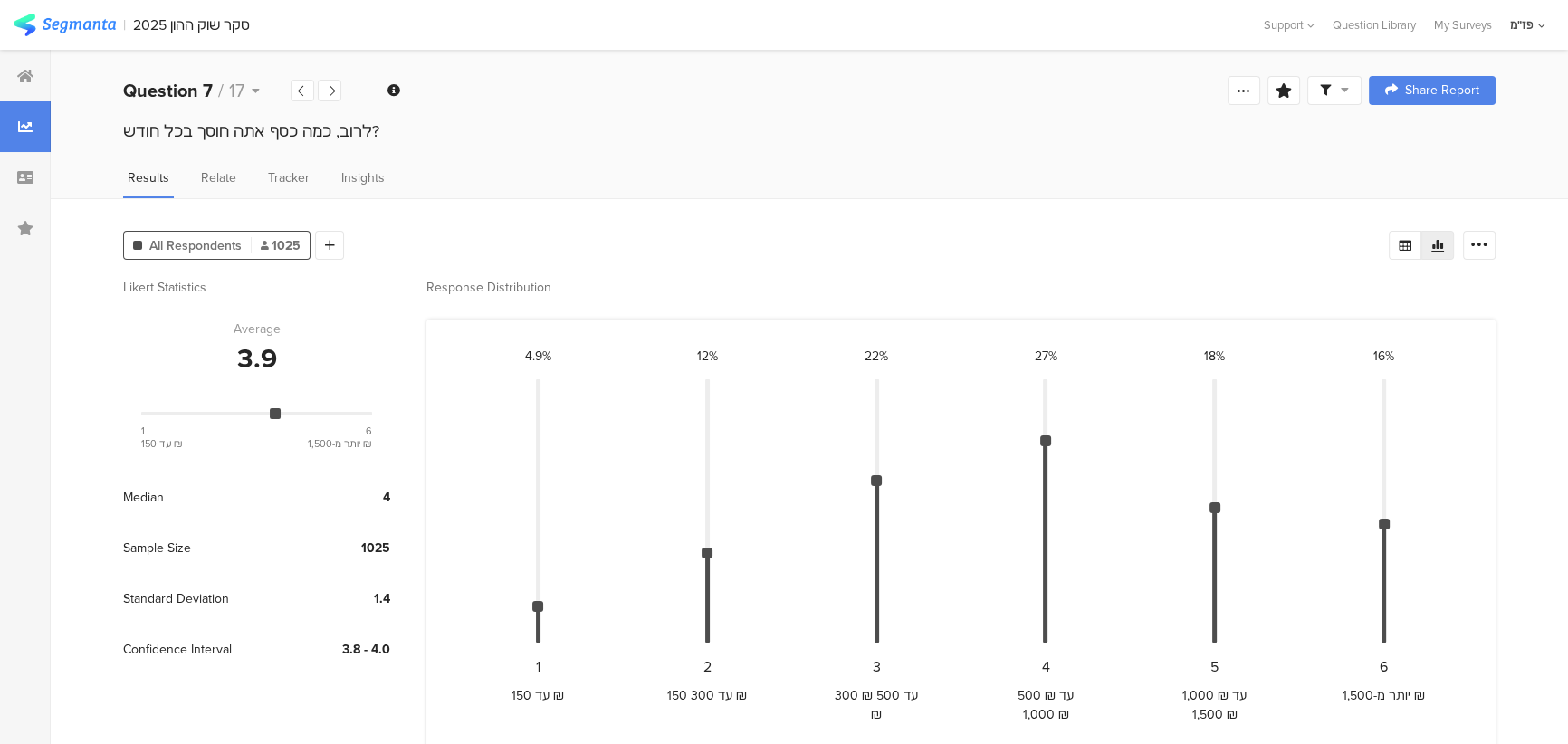 scroll, scrollTop: 20, scrollLeft: 0, axis: vertical 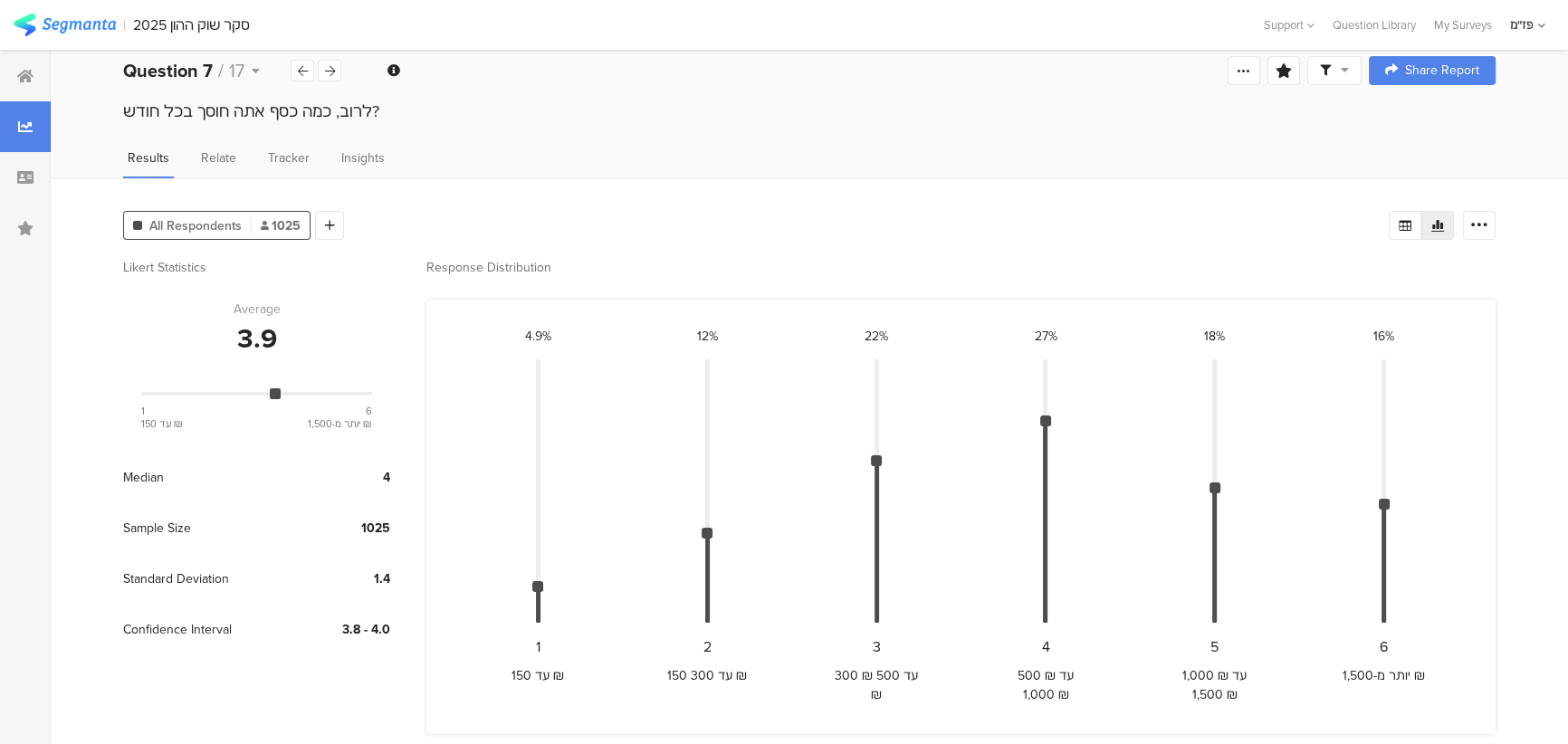 click on "All Respondents       1025
Add Segment             Segment markers       Confidence interval       Vote count
Likert Statistics
Average   3.9       1   עד 150 ₪   6   יותר מ-1,500 ₪
Median
4
Sample Size
1025
Standard Deviation
1.4
Confidence Interval
3.8 - 4.0
Response Distribution
4.9%
CONFIDENCE INTERVAL: {
"height": "7.445214493100891%",
"top": "86.22968879096668%"
}
POINT: {
"id": 1,
"text": 1,
"votes": 50,
"total": 1025,
"percentage": 0.04878048780487805,
"error": 0.01318710918265821,
"others": []
}
DIST STYLE: {
"top": "86.22968879096668%",
"background": "#4D4D4D"
}
MIN PERCENTAGE: 0.039024390243902446
MAX PERCENTAGE: 0.39326829268292685
1   עד 150 ₪ 12%
2   150 עד 300 ₪ 22%
3   300 ₪ עד 500 ₪" at bounding box center (809, 463) 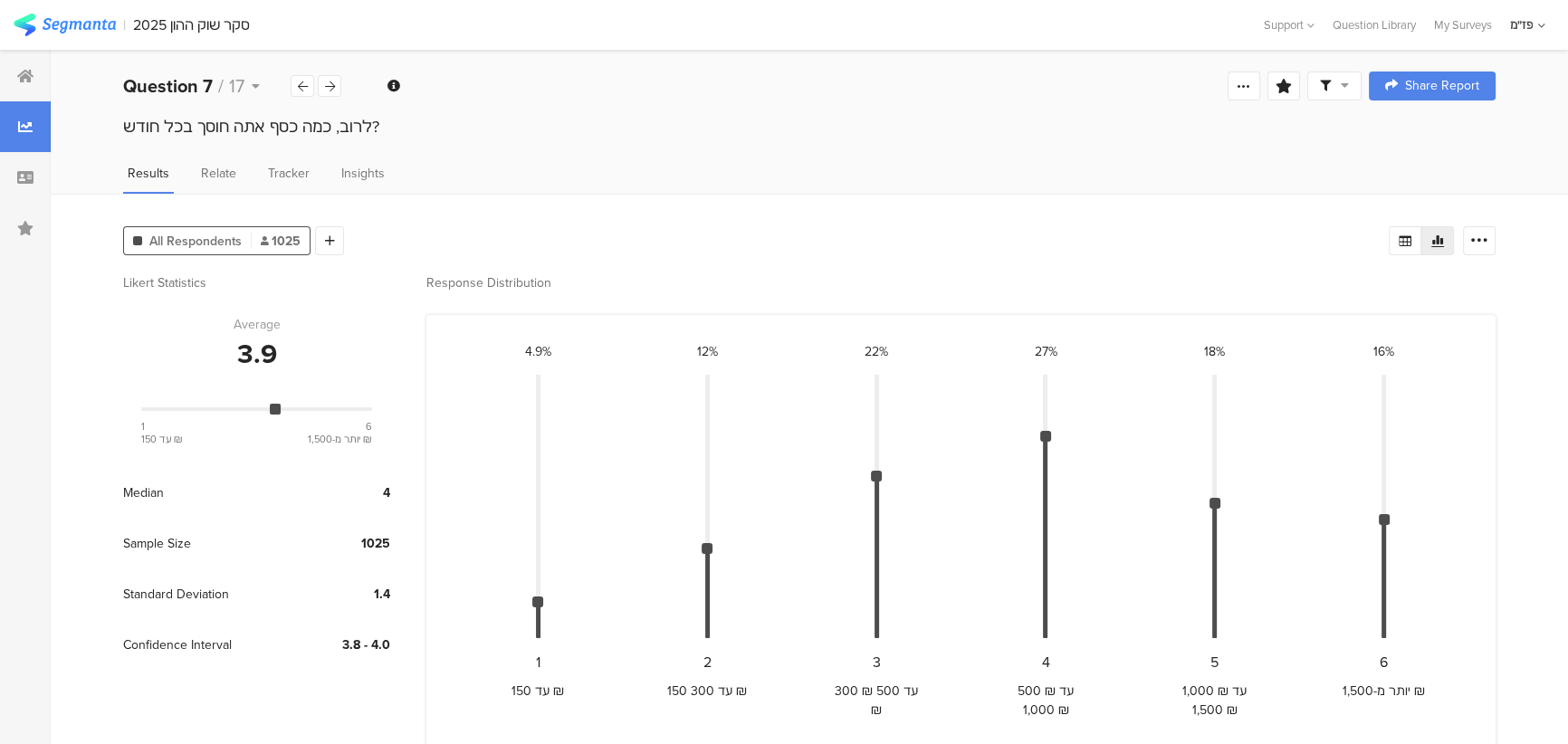 scroll, scrollTop: 0, scrollLeft: 0, axis: both 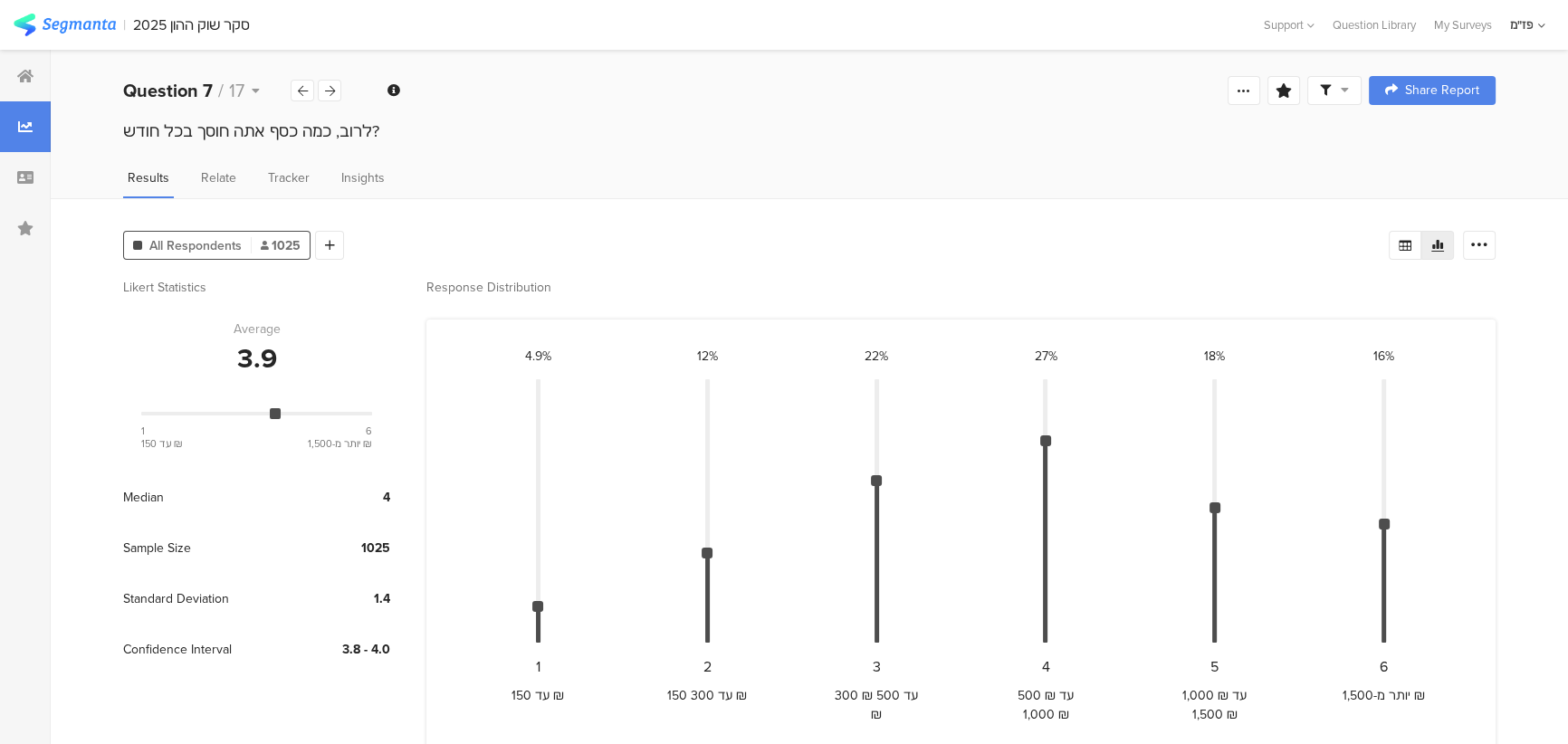 click on "All Respondents       1025
Add Segment" at bounding box center (756, 242) 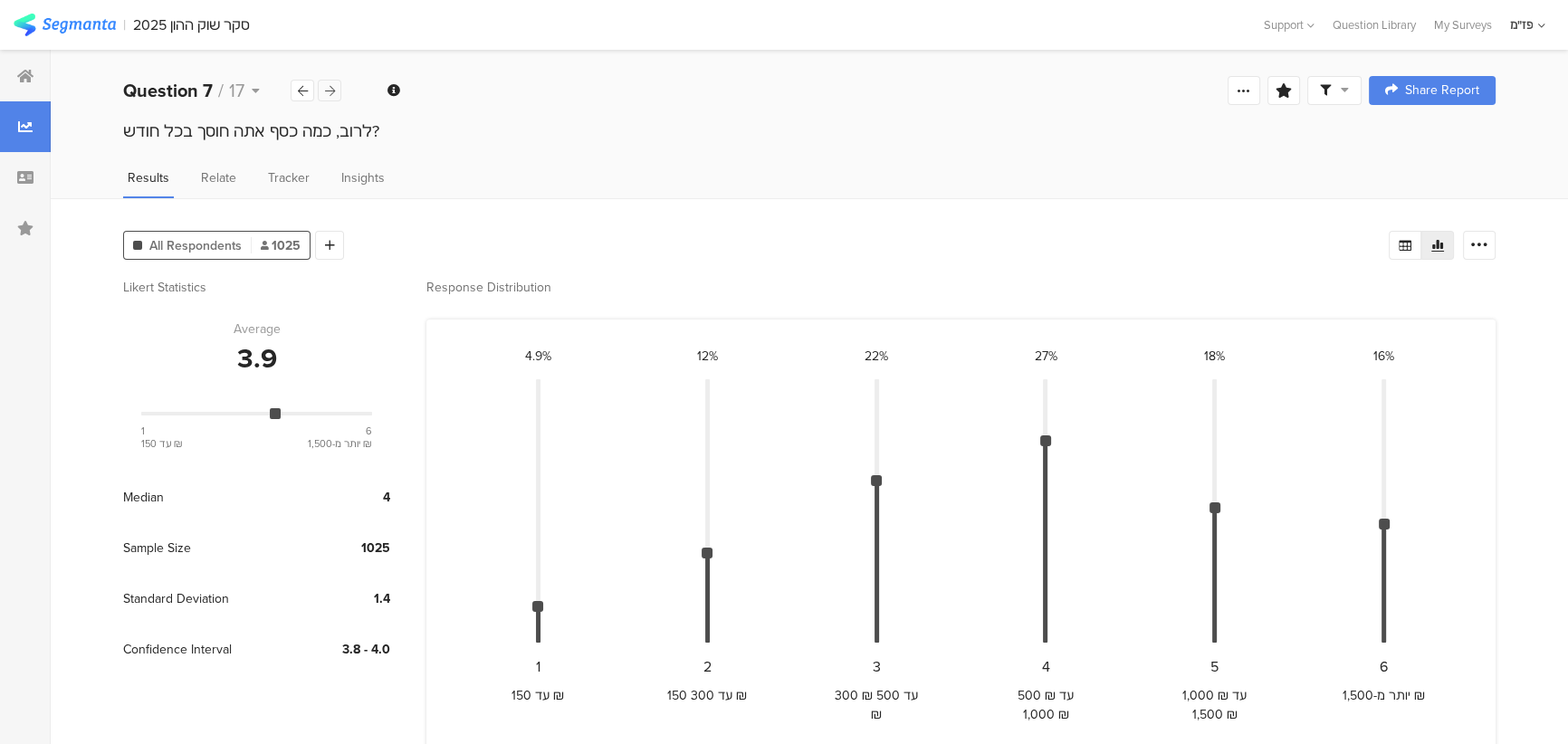 click at bounding box center (330, 91) 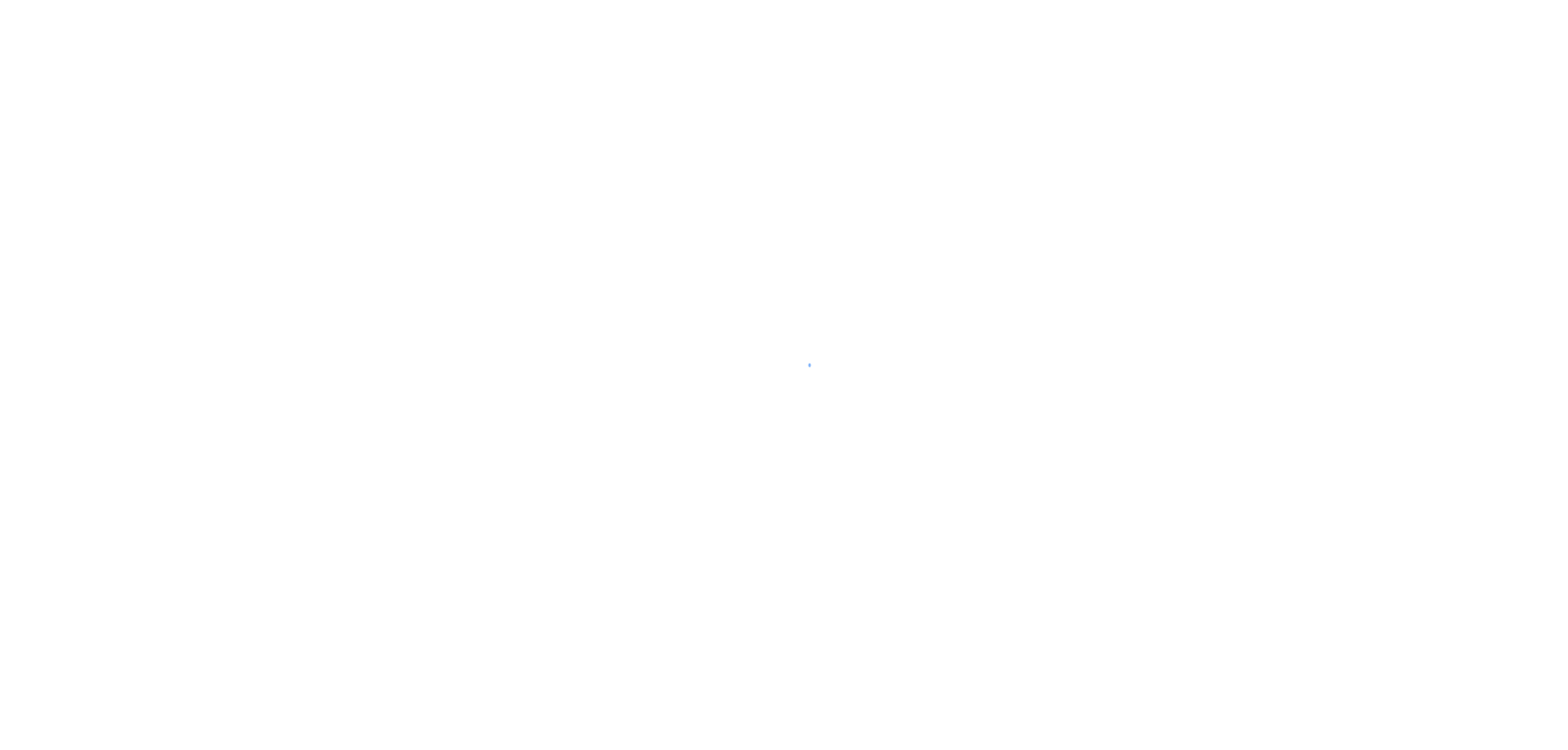 scroll, scrollTop: 0, scrollLeft: 0, axis: both 